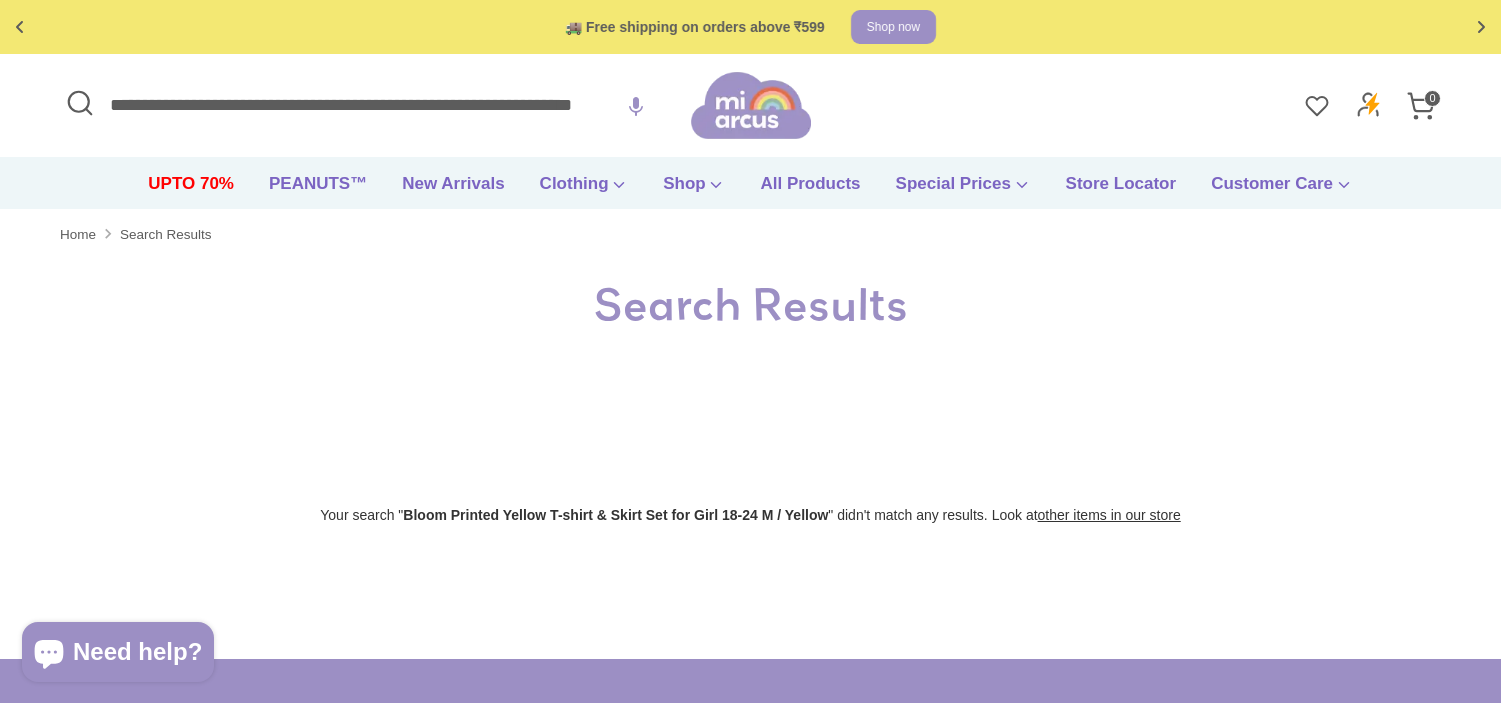scroll, scrollTop: 0, scrollLeft: 0, axis: both 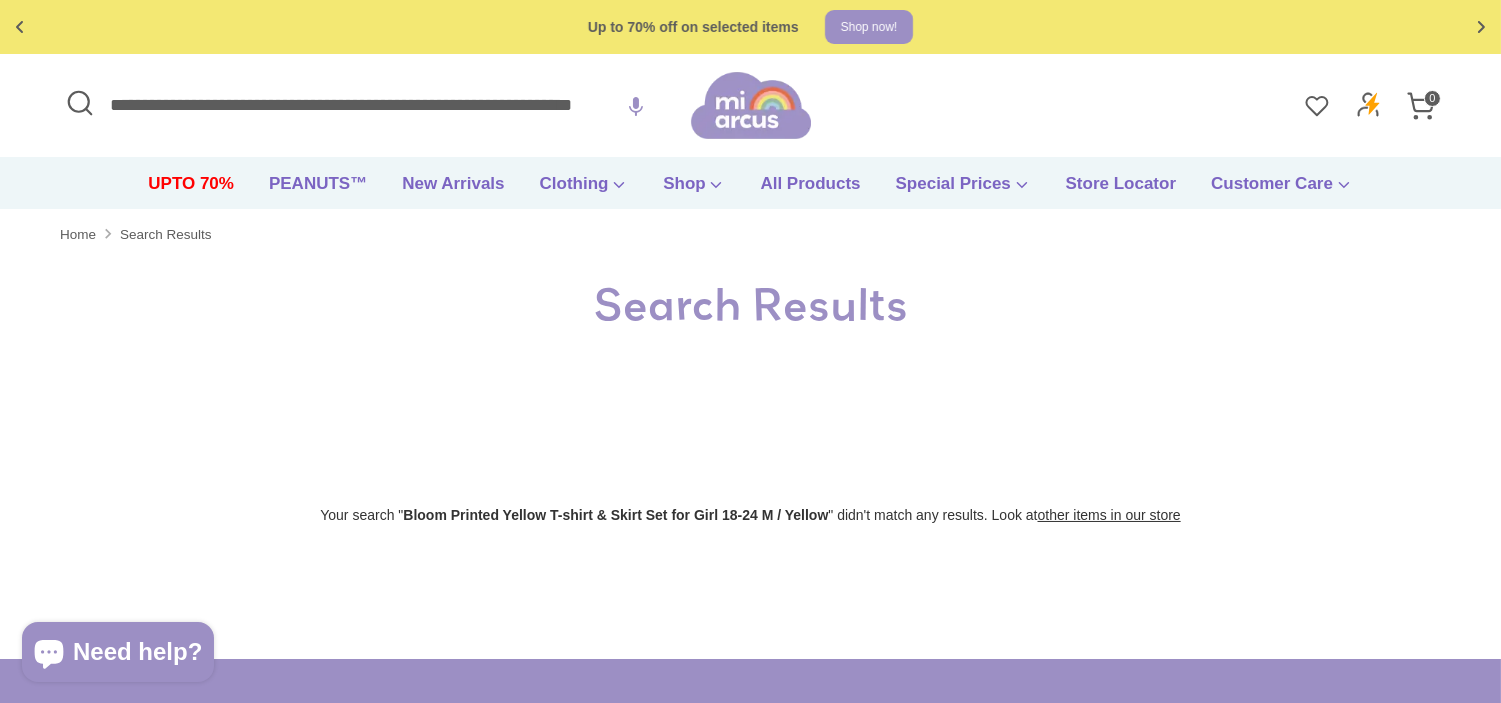 click 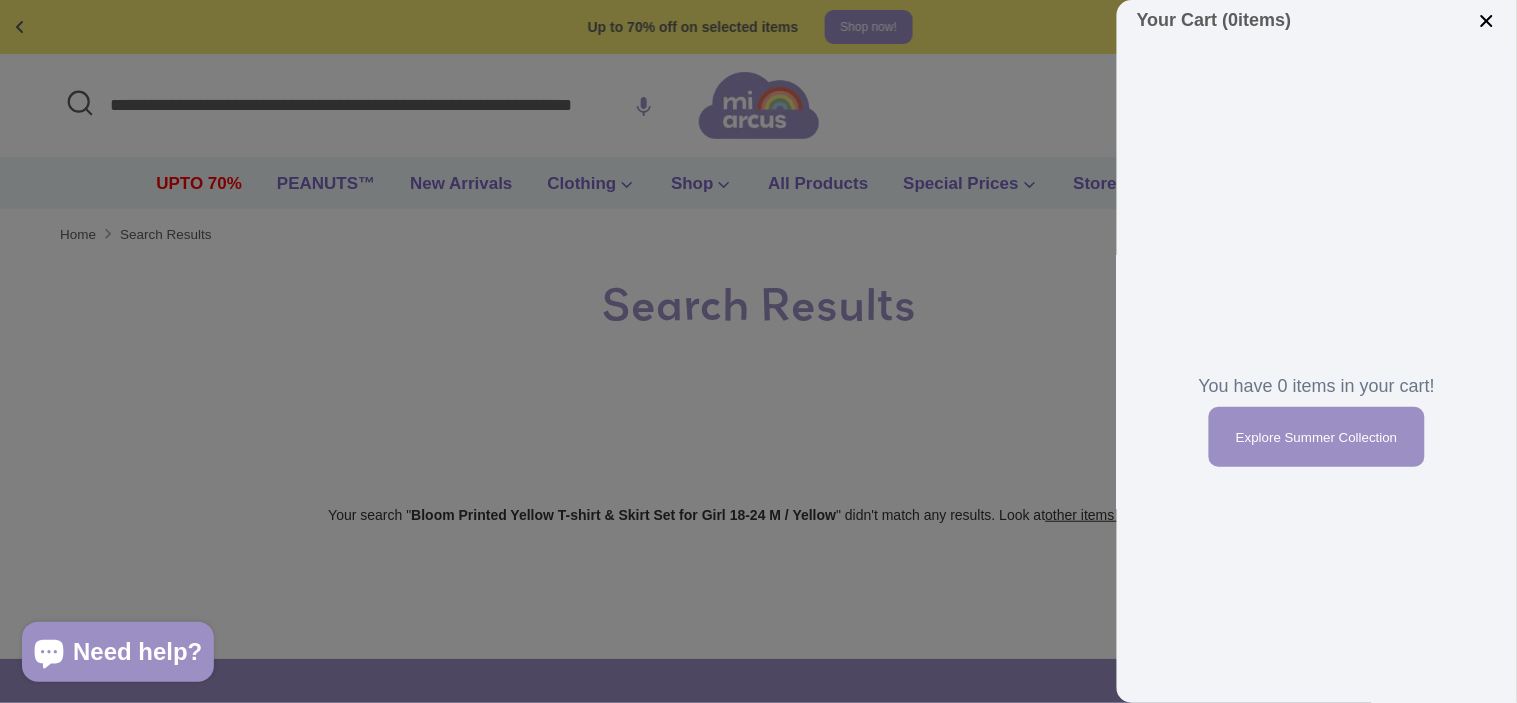 click on "Your Cart ( 0
items)" at bounding box center (1317, 20) 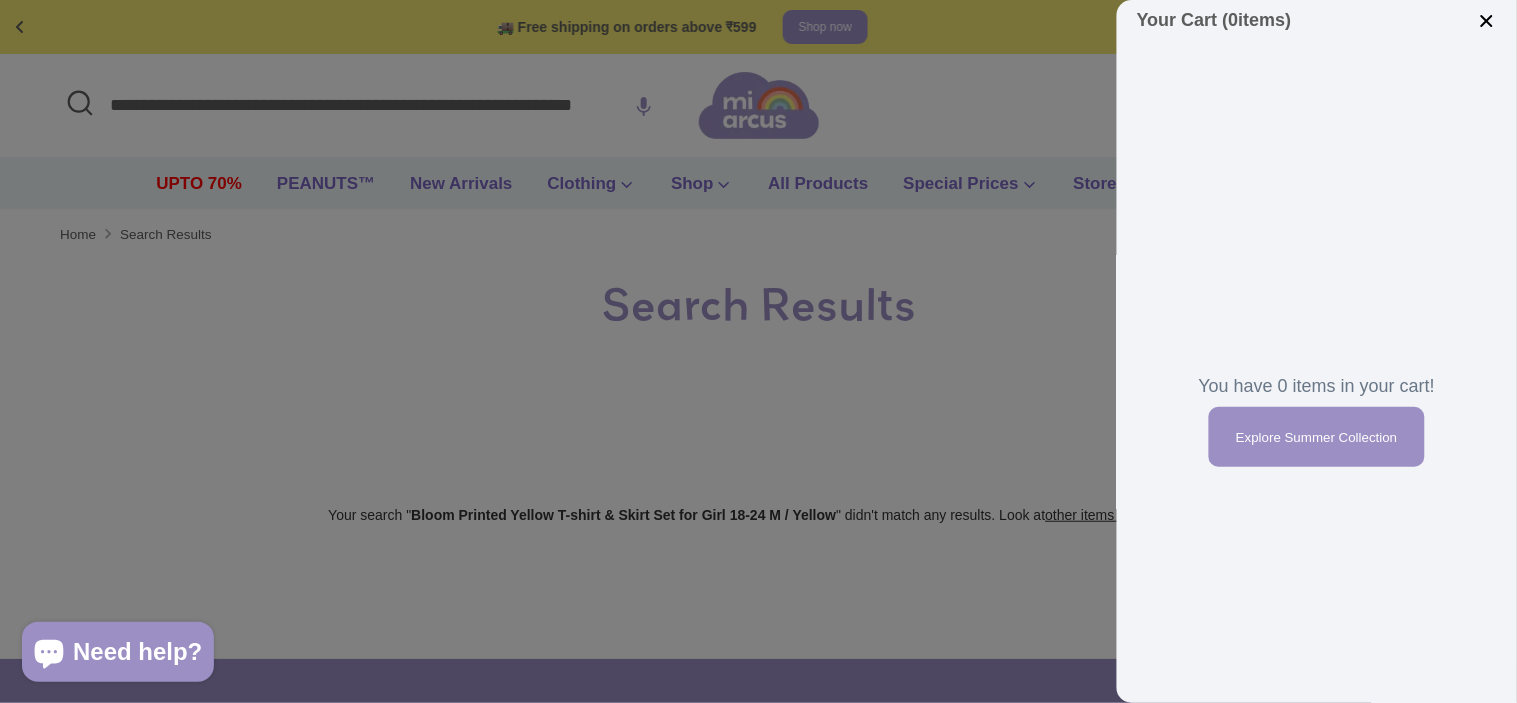 click on "Your Cart ( 0
items)" at bounding box center [1317, 20] 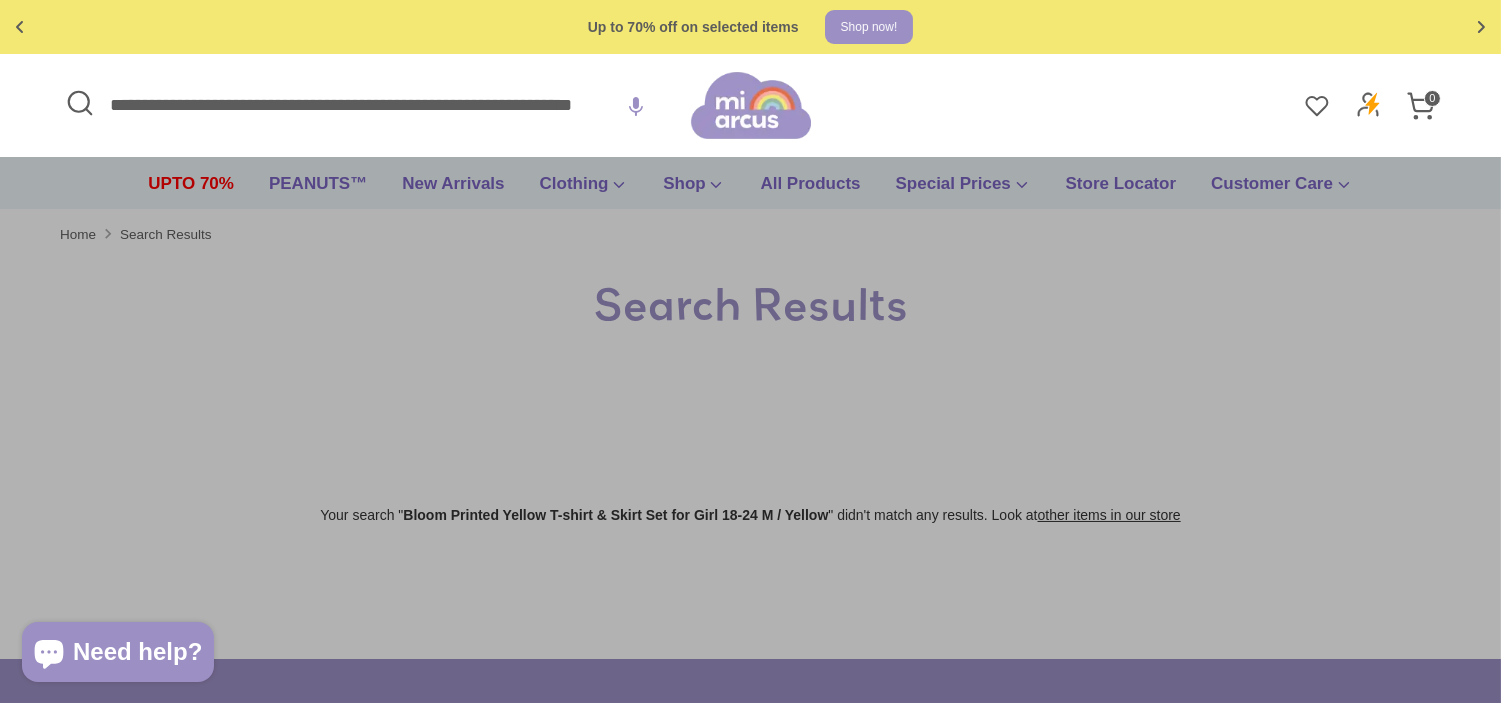 drag, startPoint x: 614, startPoint y: 101, endPoint x: 388, endPoint y: 105, distance: 226.0354 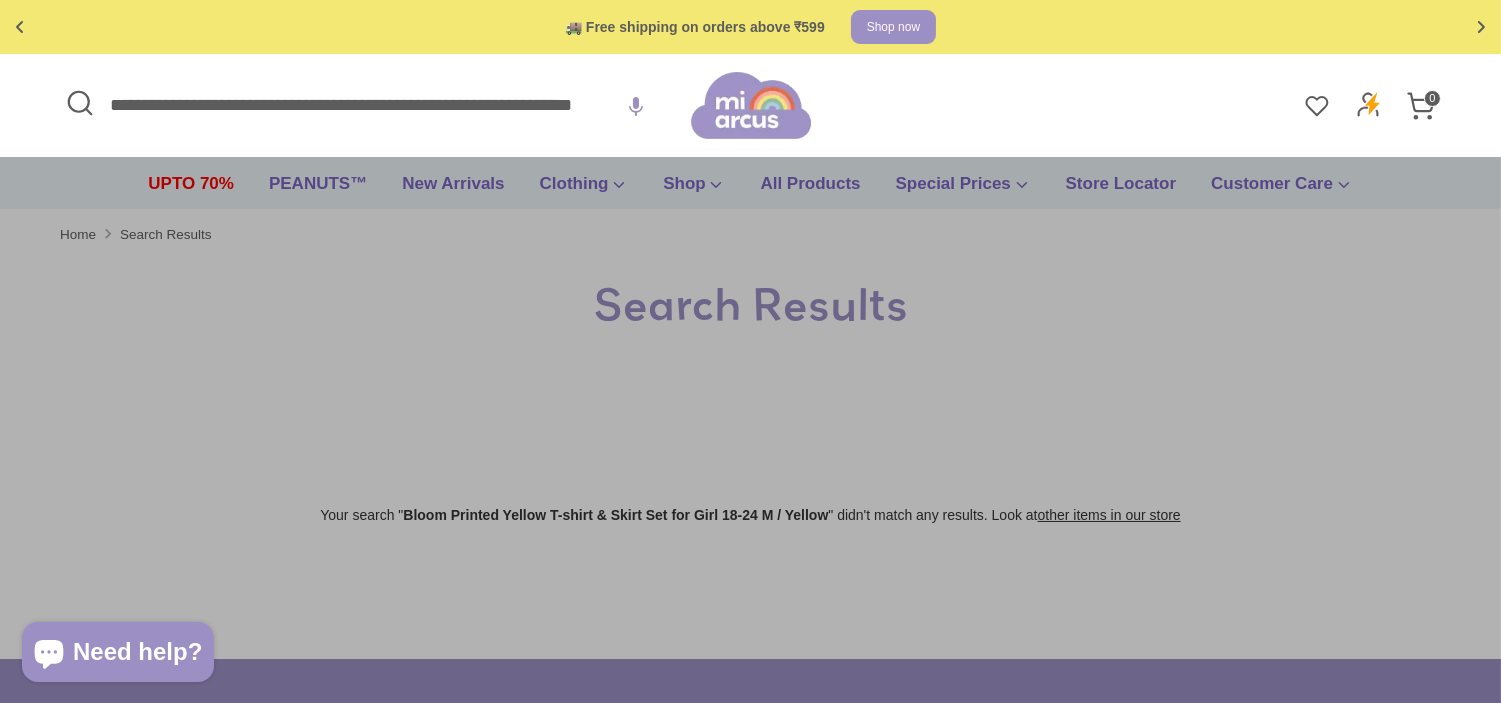 click on "**********" at bounding box center (375, 105) 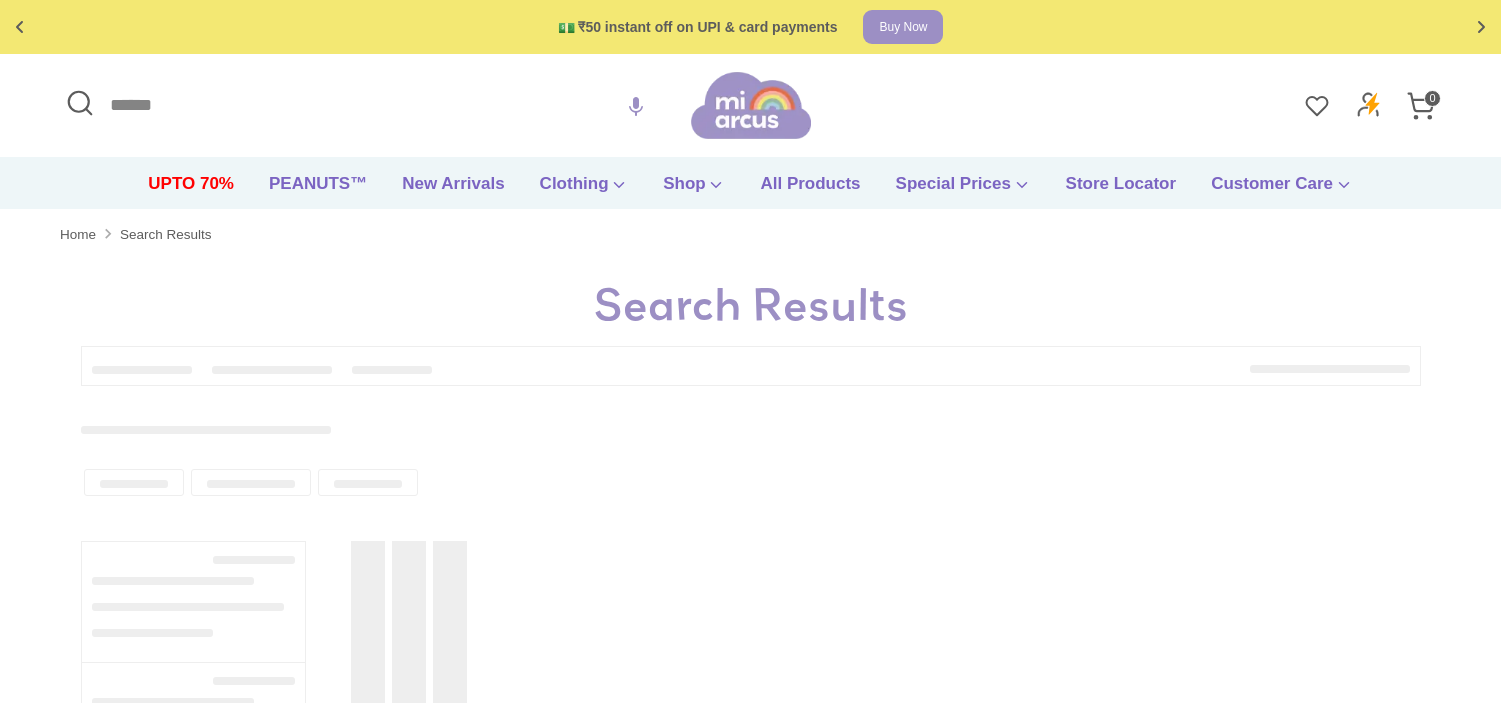 scroll, scrollTop: 0, scrollLeft: 0, axis: both 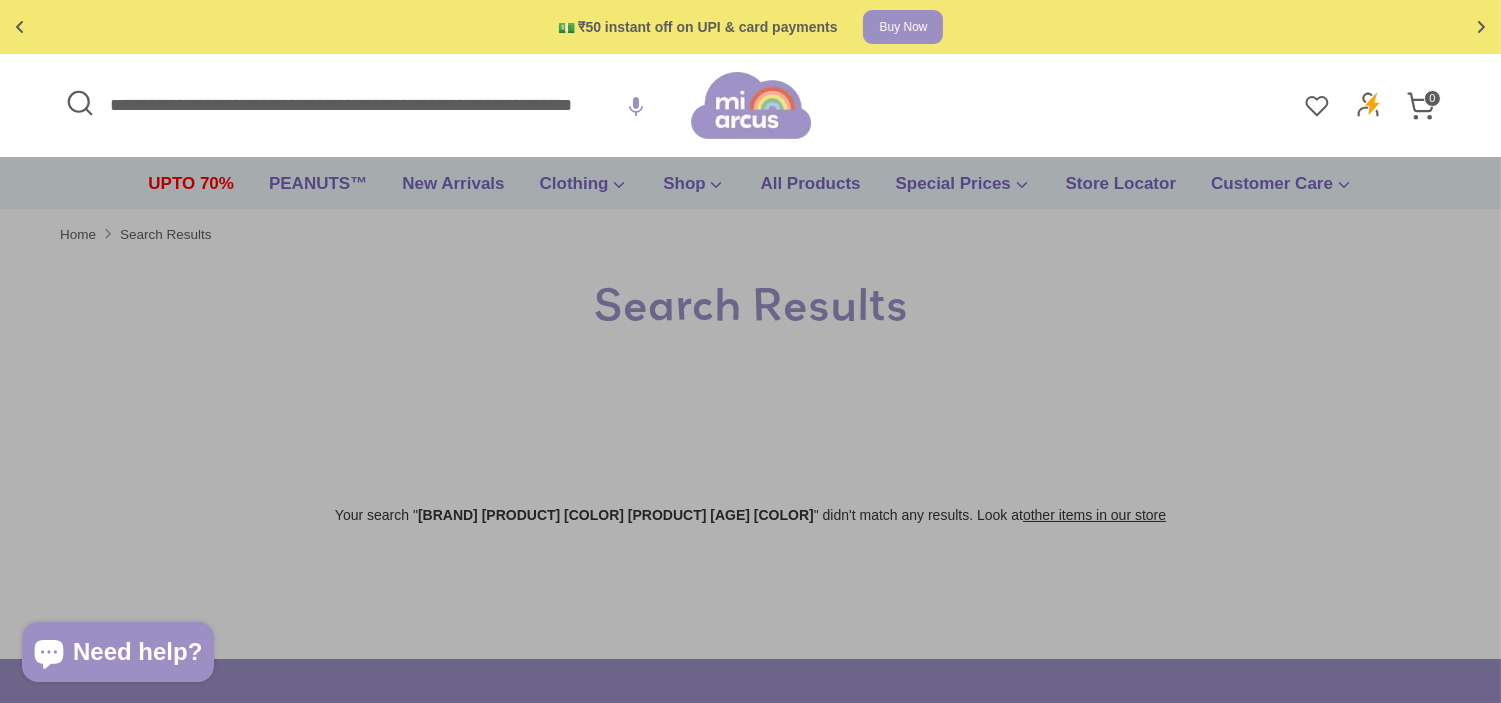 click on "**********" at bounding box center (375, 105) 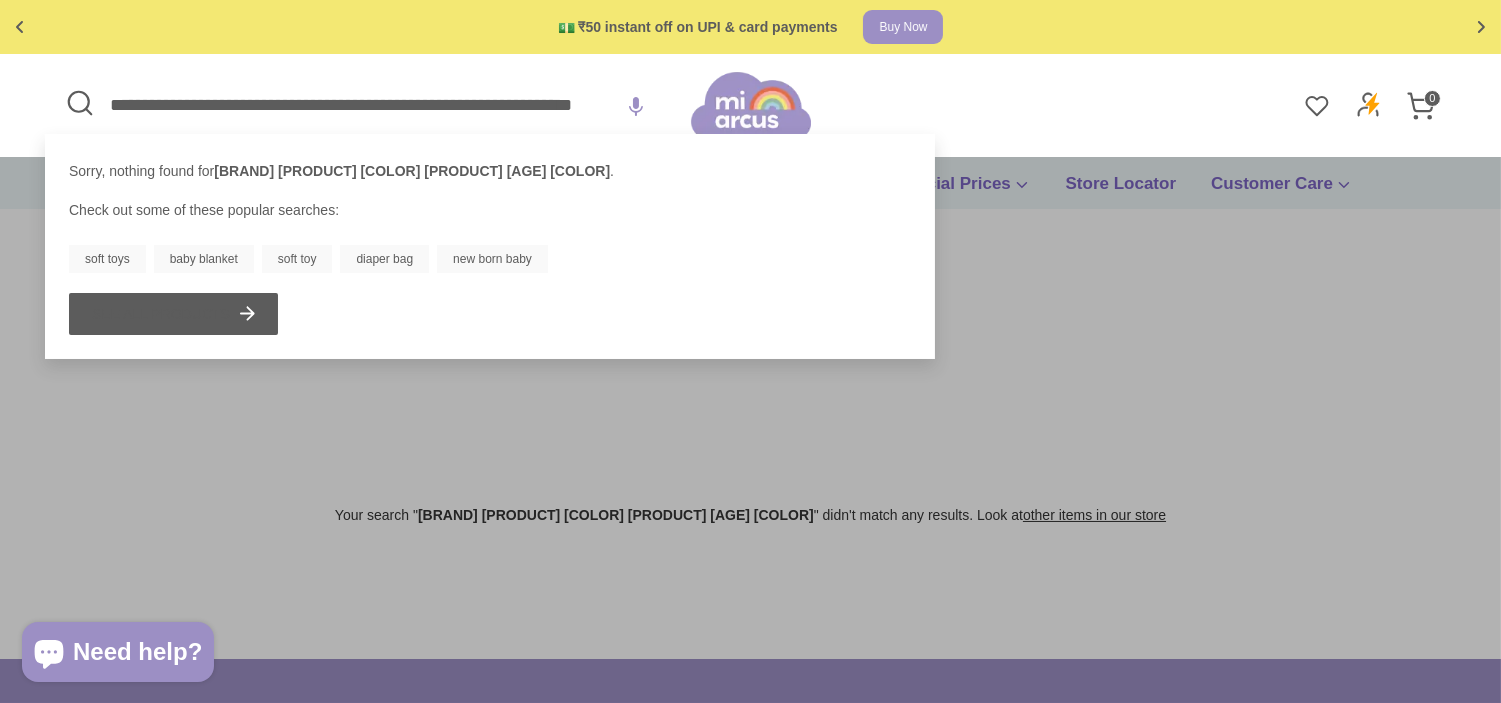 drag, startPoint x: 608, startPoint y: 104, endPoint x: 177, endPoint y: 134, distance: 432.04282 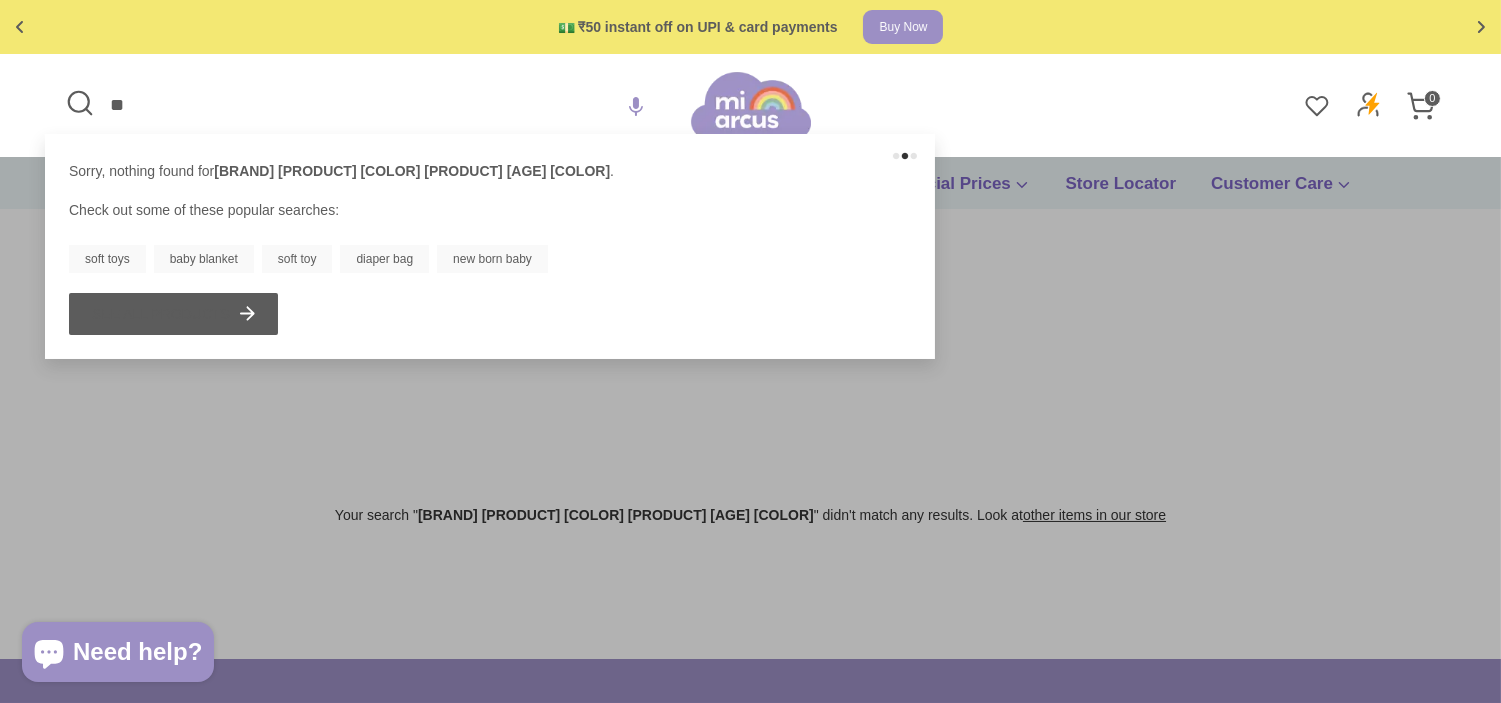 type on "*" 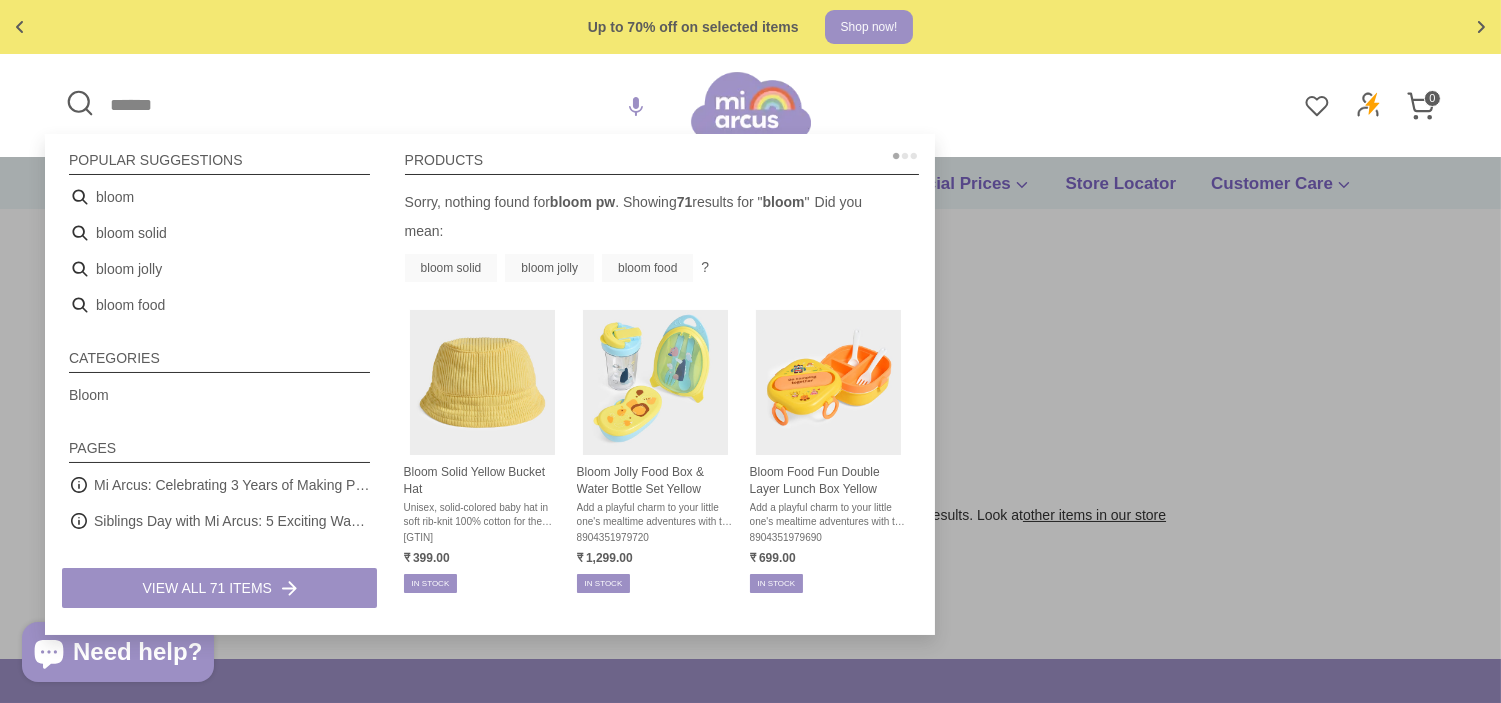 drag, startPoint x: 148, startPoint y: 116, endPoint x: 17, endPoint y: 114, distance: 131.01526 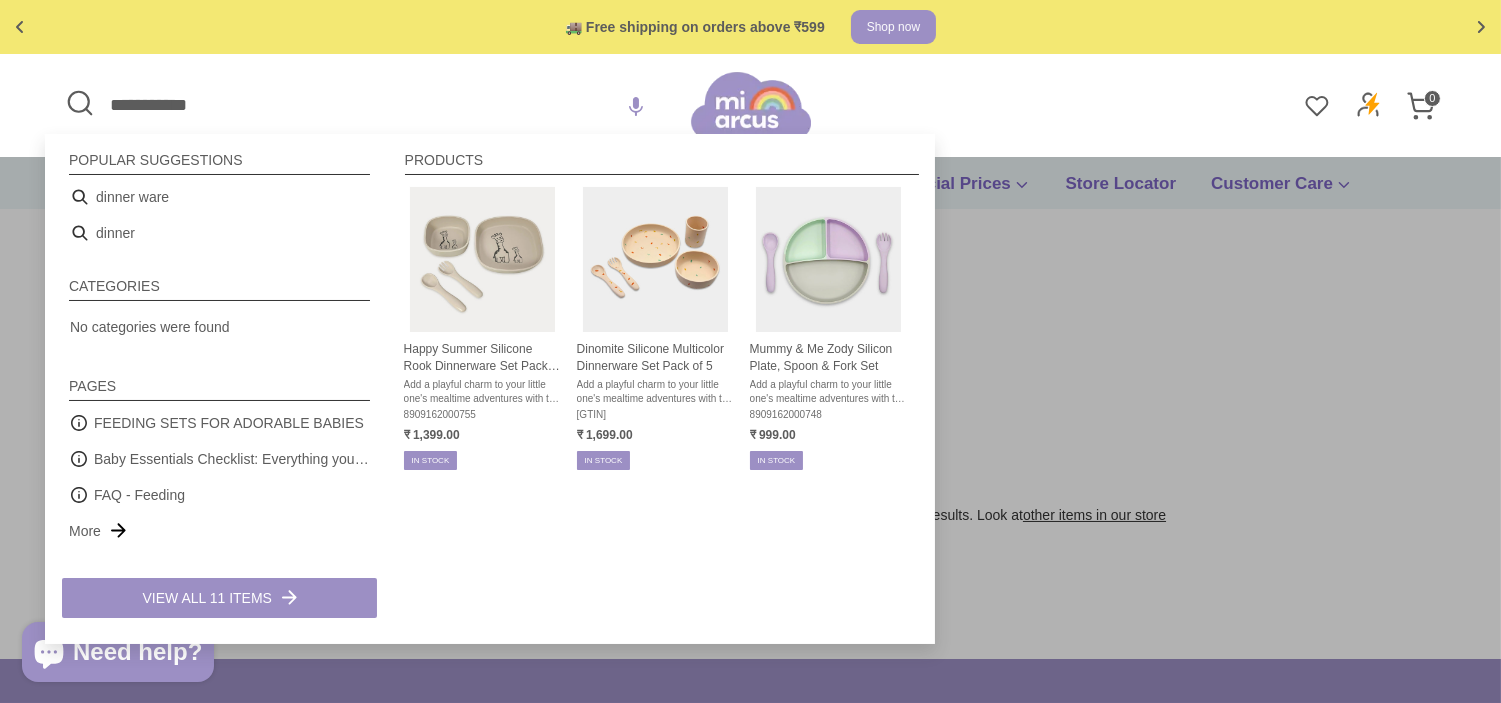type on "**********" 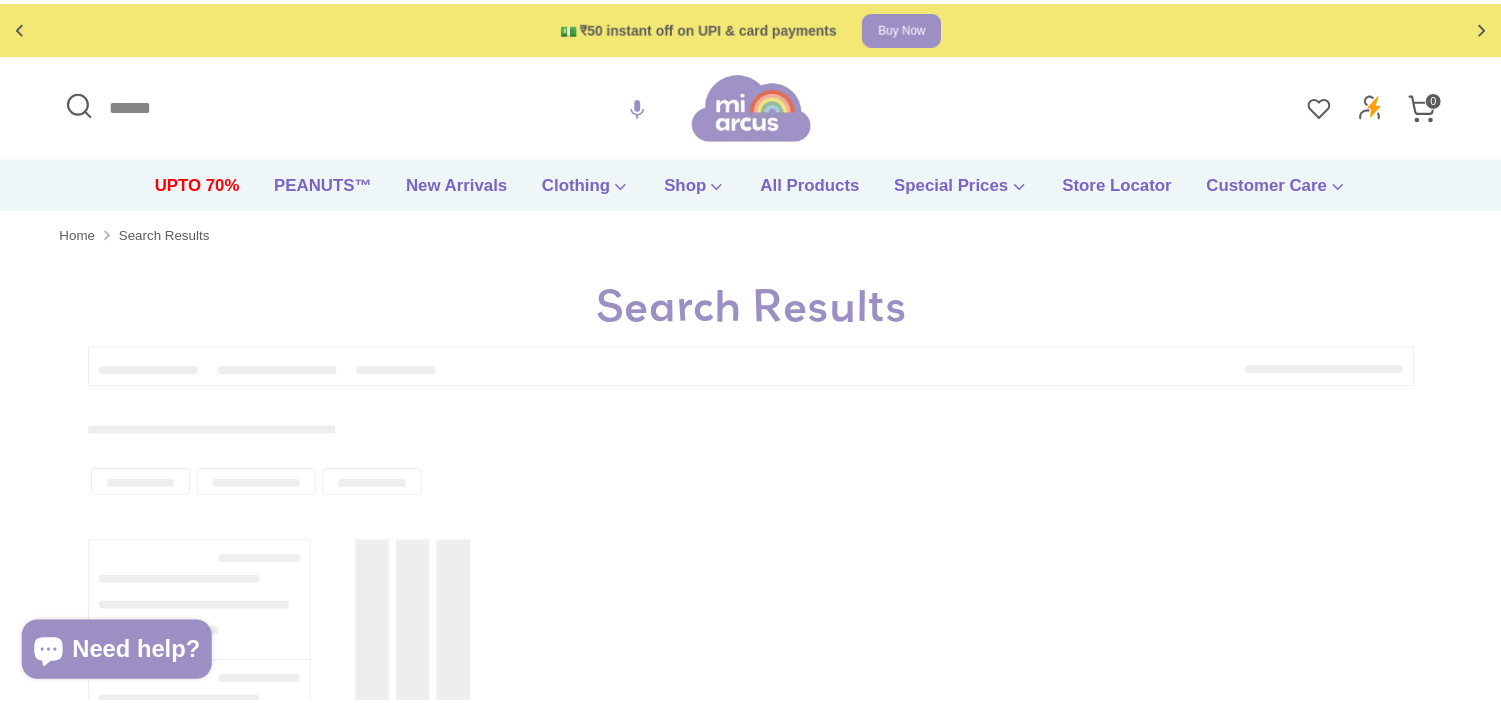 scroll, scrollTop: 0, scrollLeft: 0, axis: both 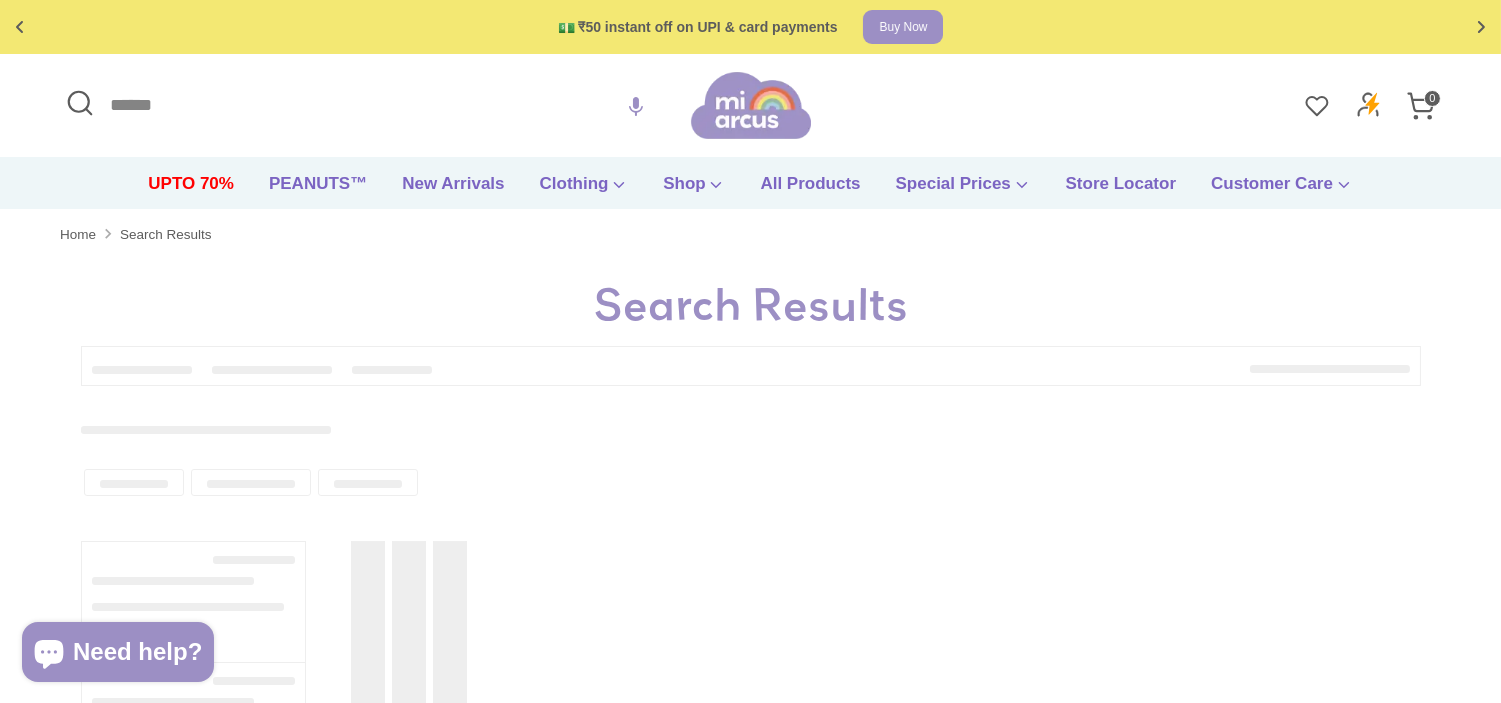 type on "**********" 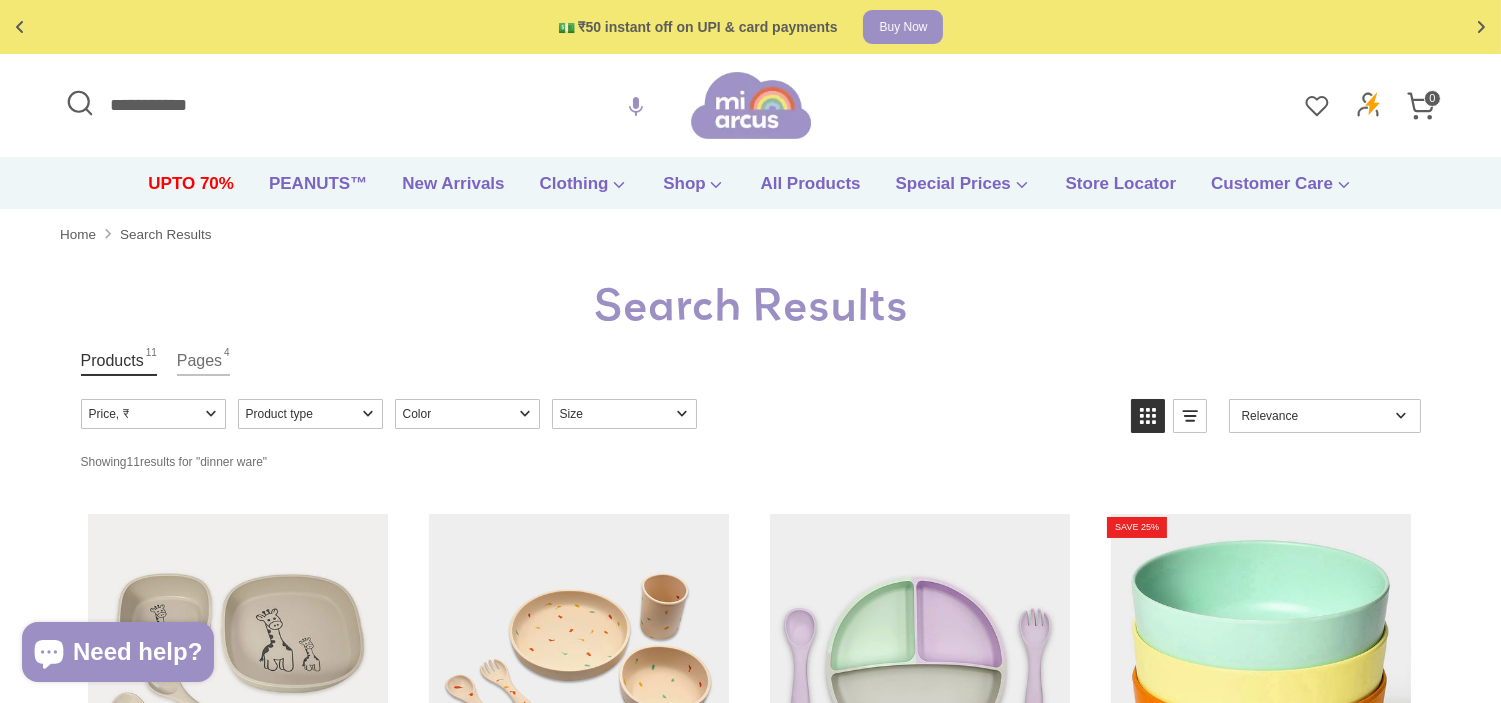 scroll, scrollTop: 222, scrollLeft: 0, axis: vertical 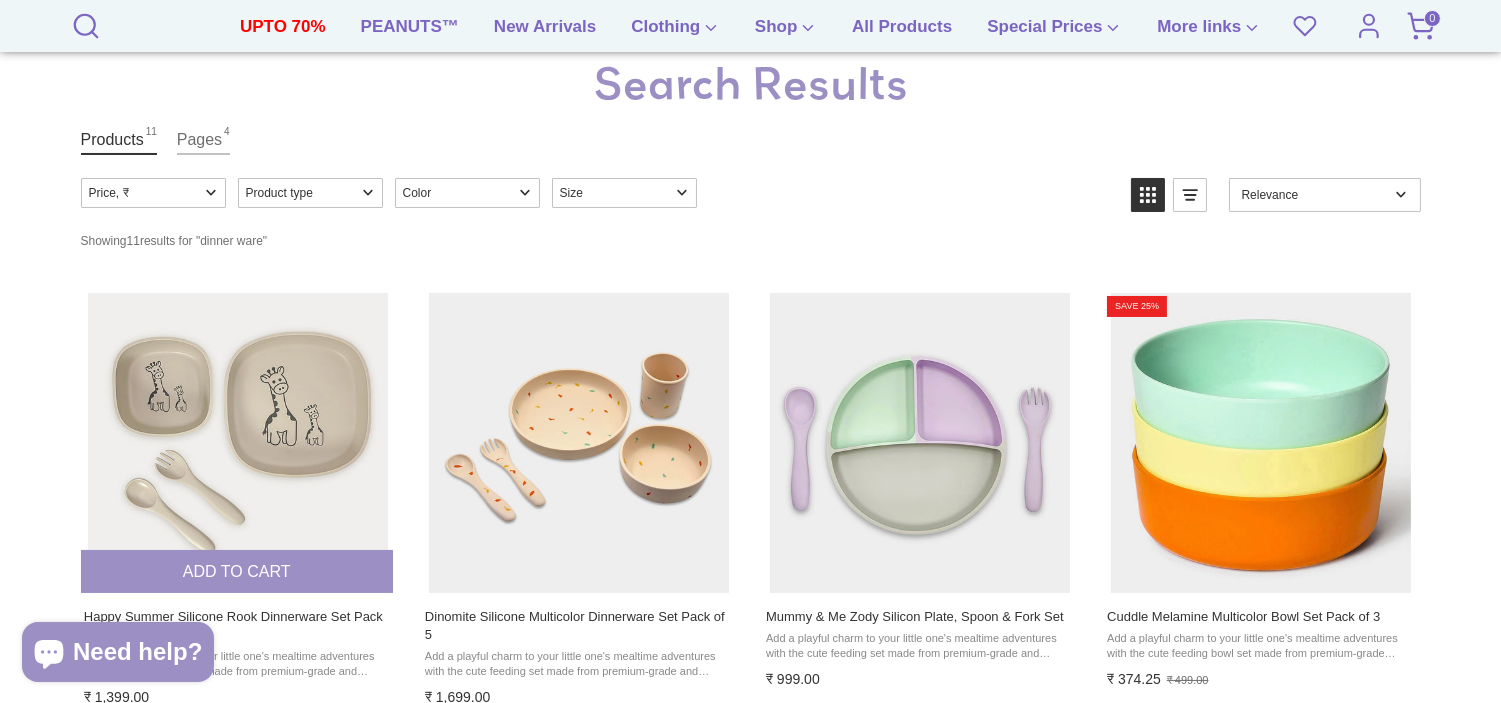 click at bounding box center [238, 443] 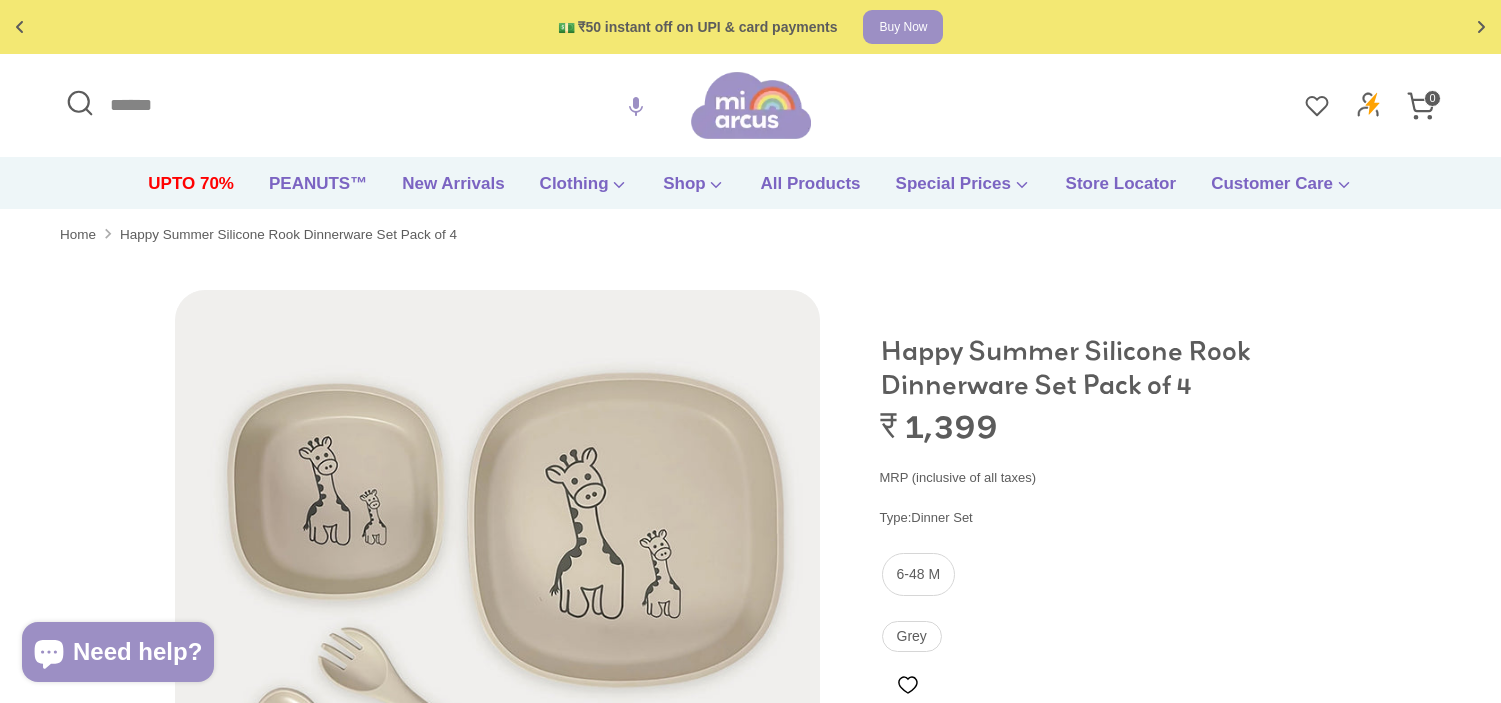 scroll, scrollTop: 0, scrollLeft: 0, axis: both 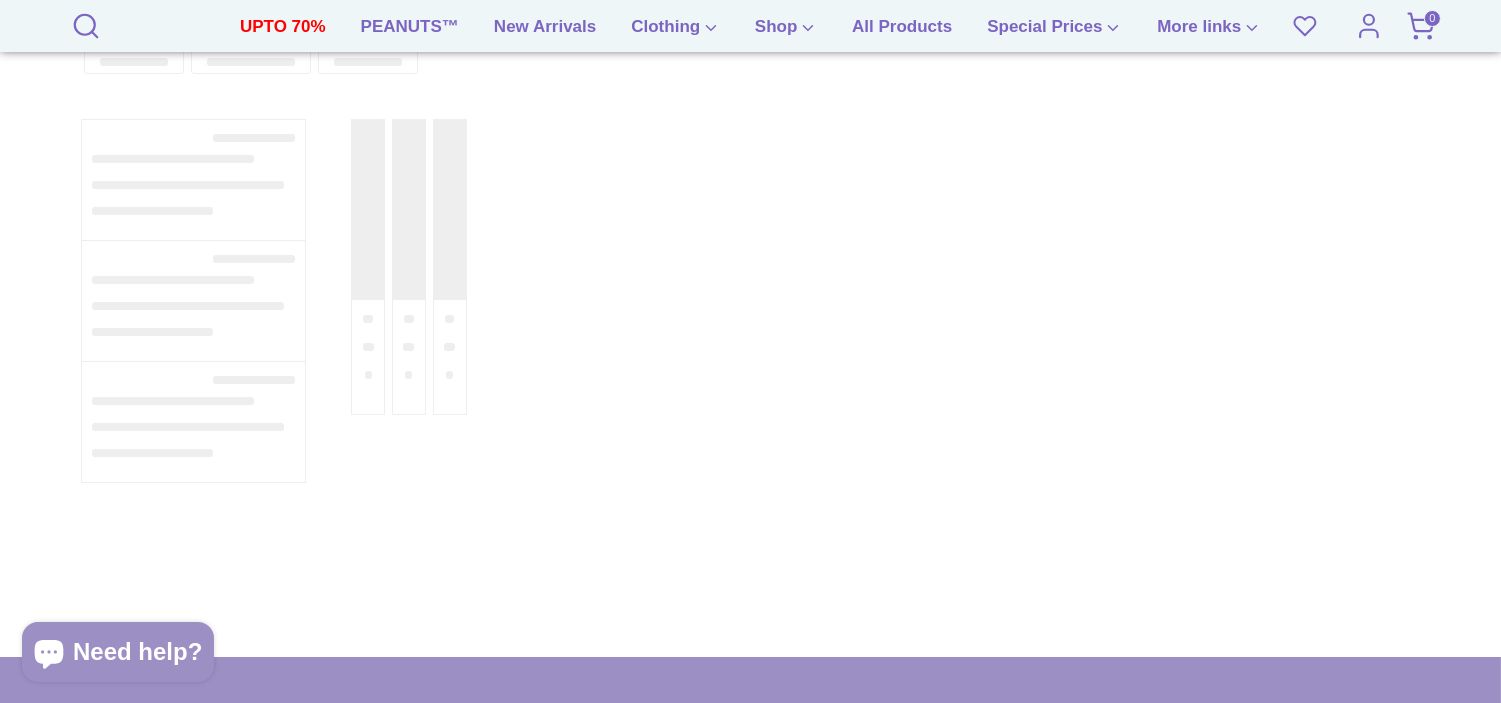type on "**********" 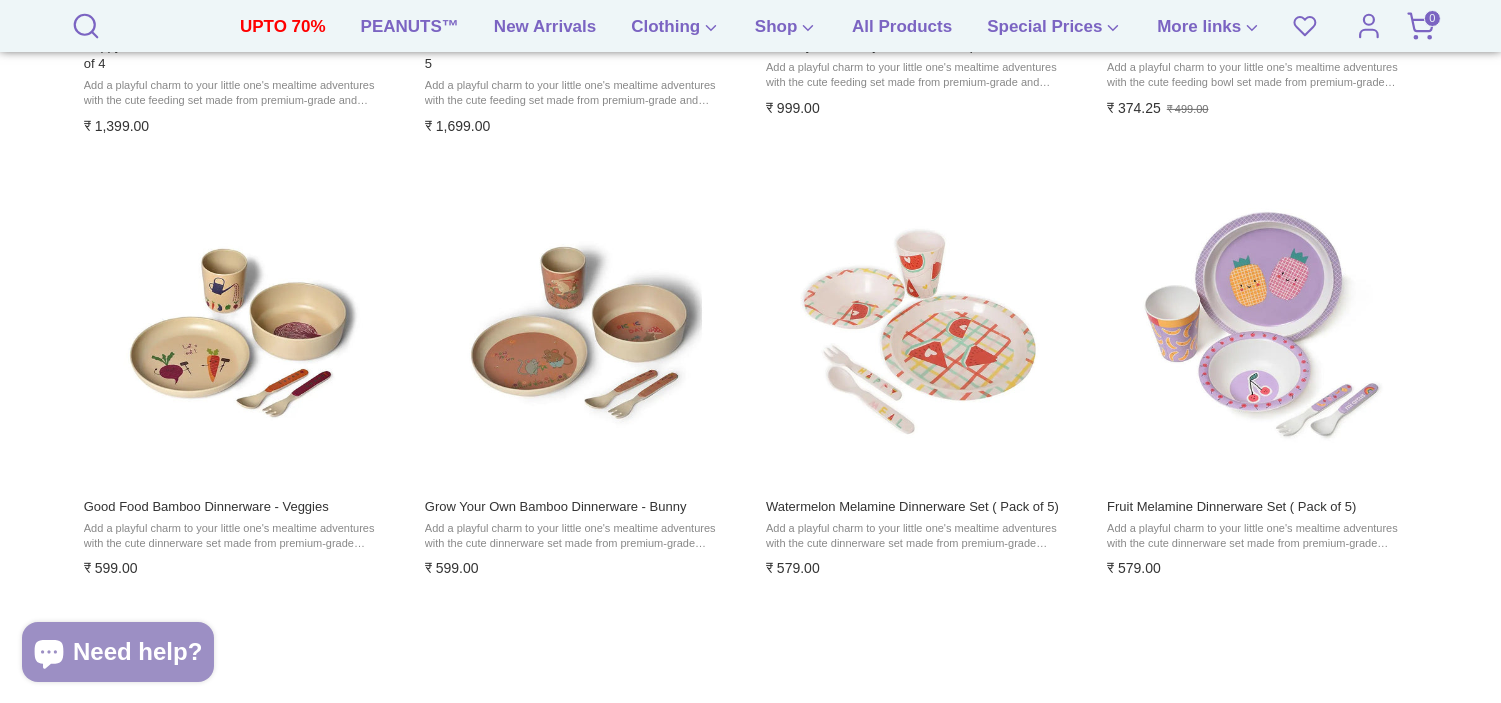 scroll, scrollTop: 890, scrollLeft: 0, axis: vertical 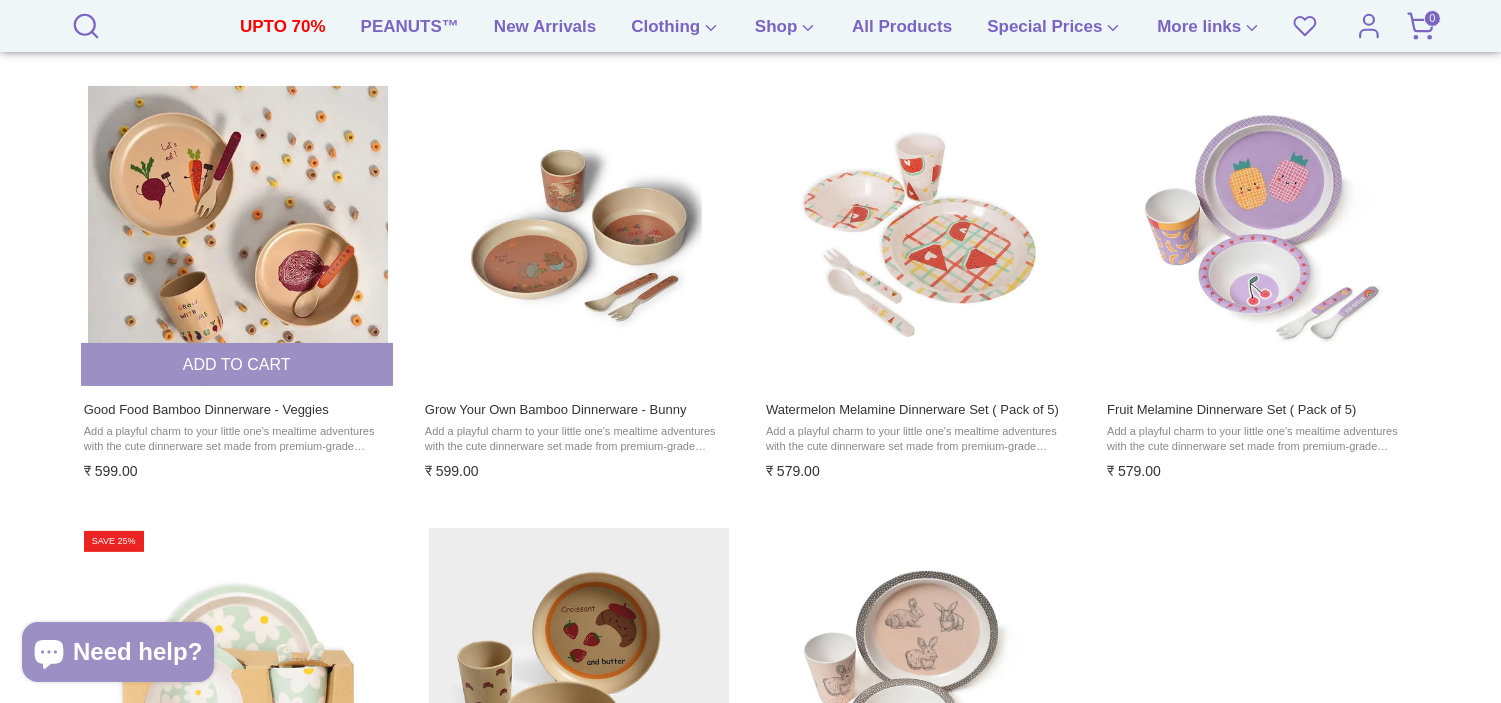 click at bounding box center [238, 236] 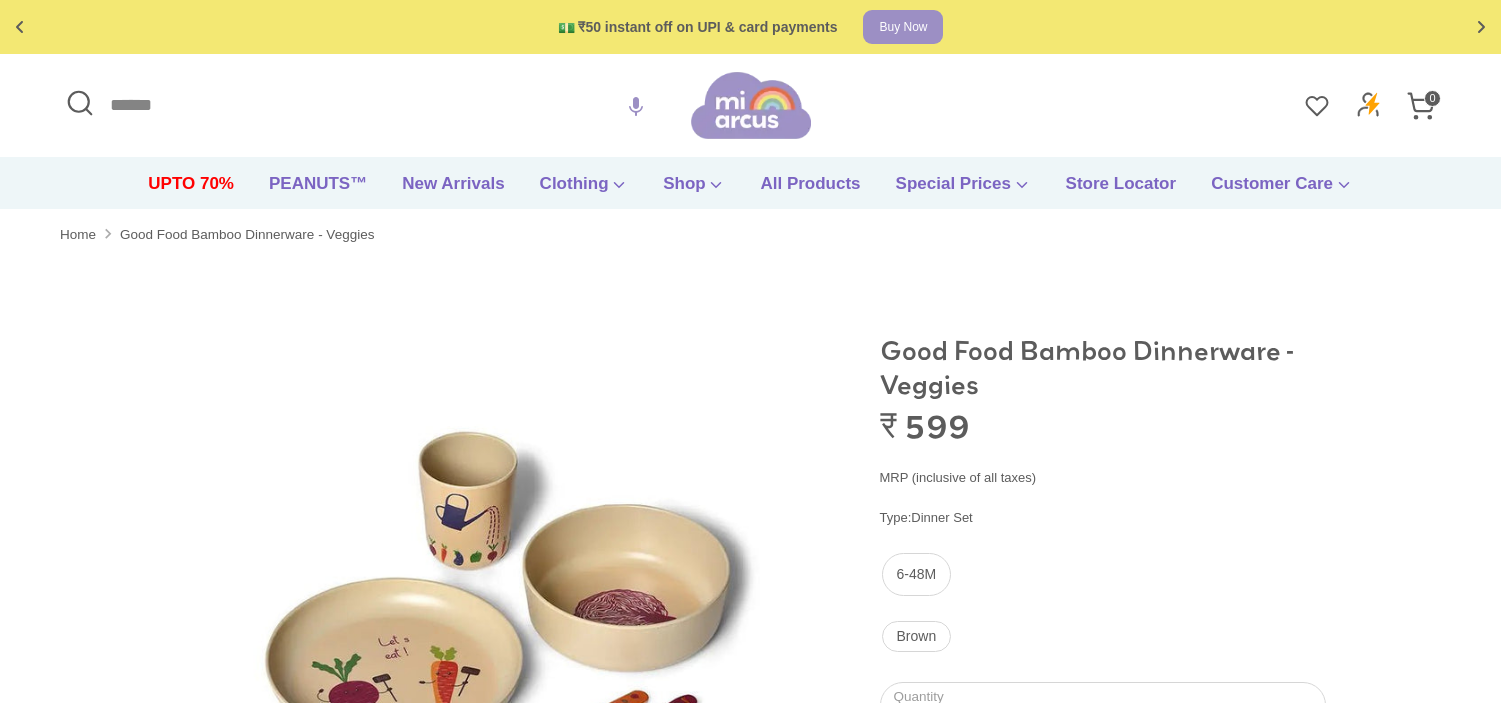 scroll, scrollTop: 111, scrollLeft: 0, axis: vertical 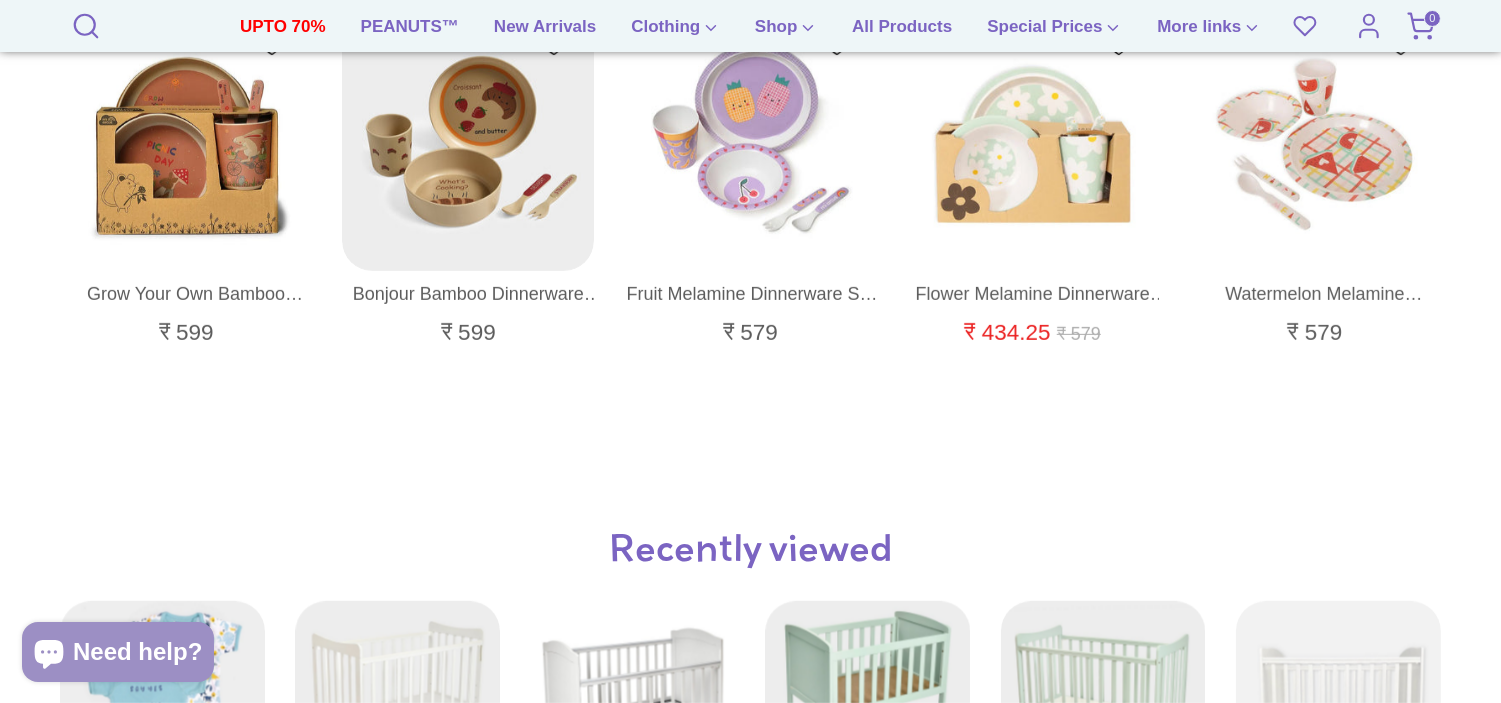click at bounding box center (187, 146) 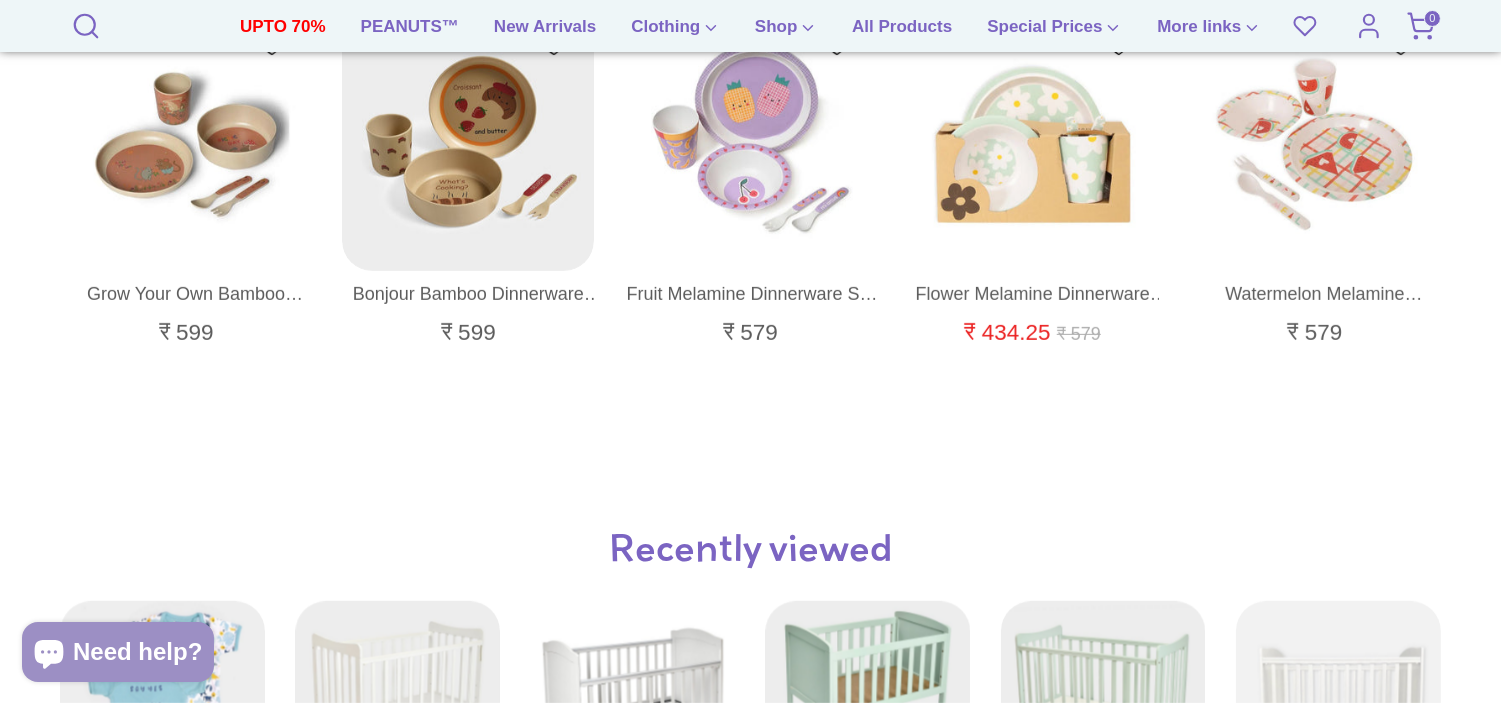 scroll, scrollTop: 1614, scrollLeft: 0, axis: vertical 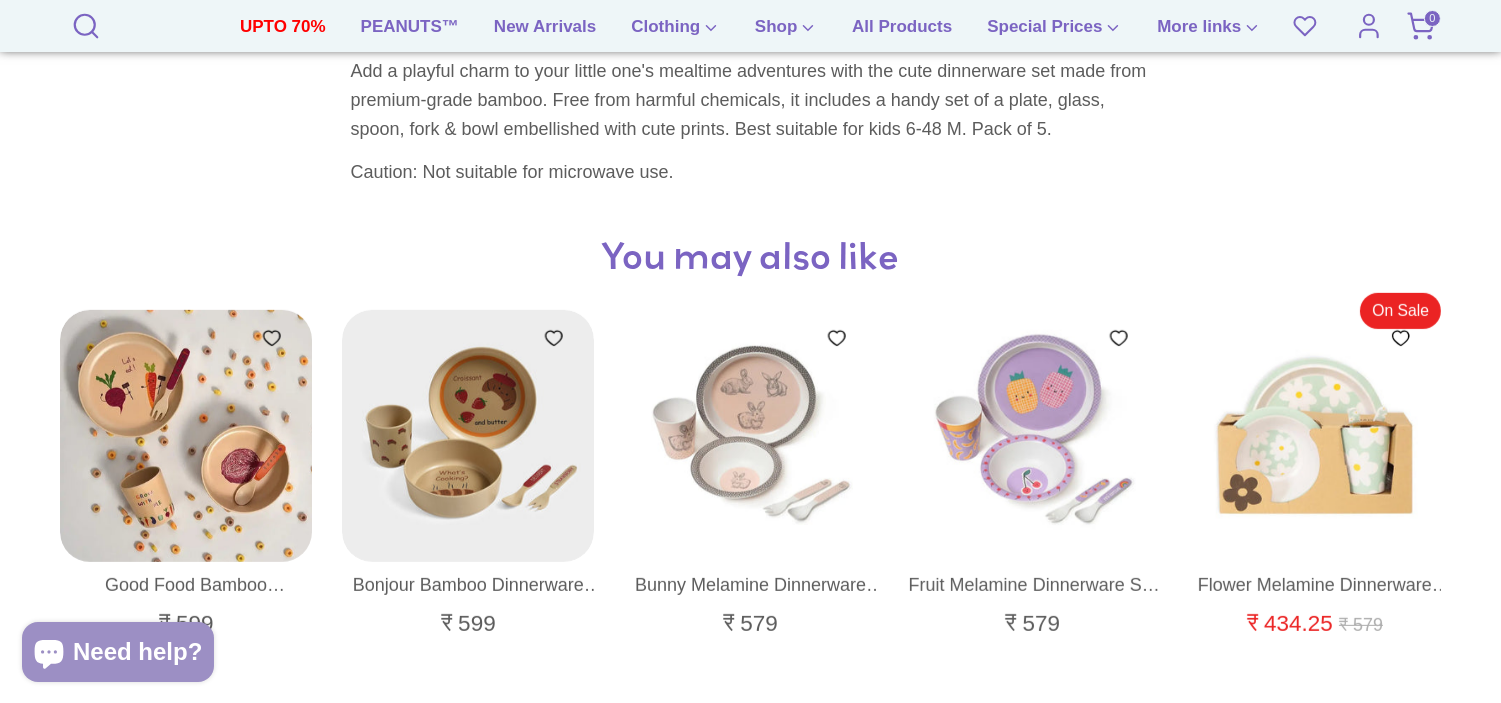 click at bounding box center [187, 437] 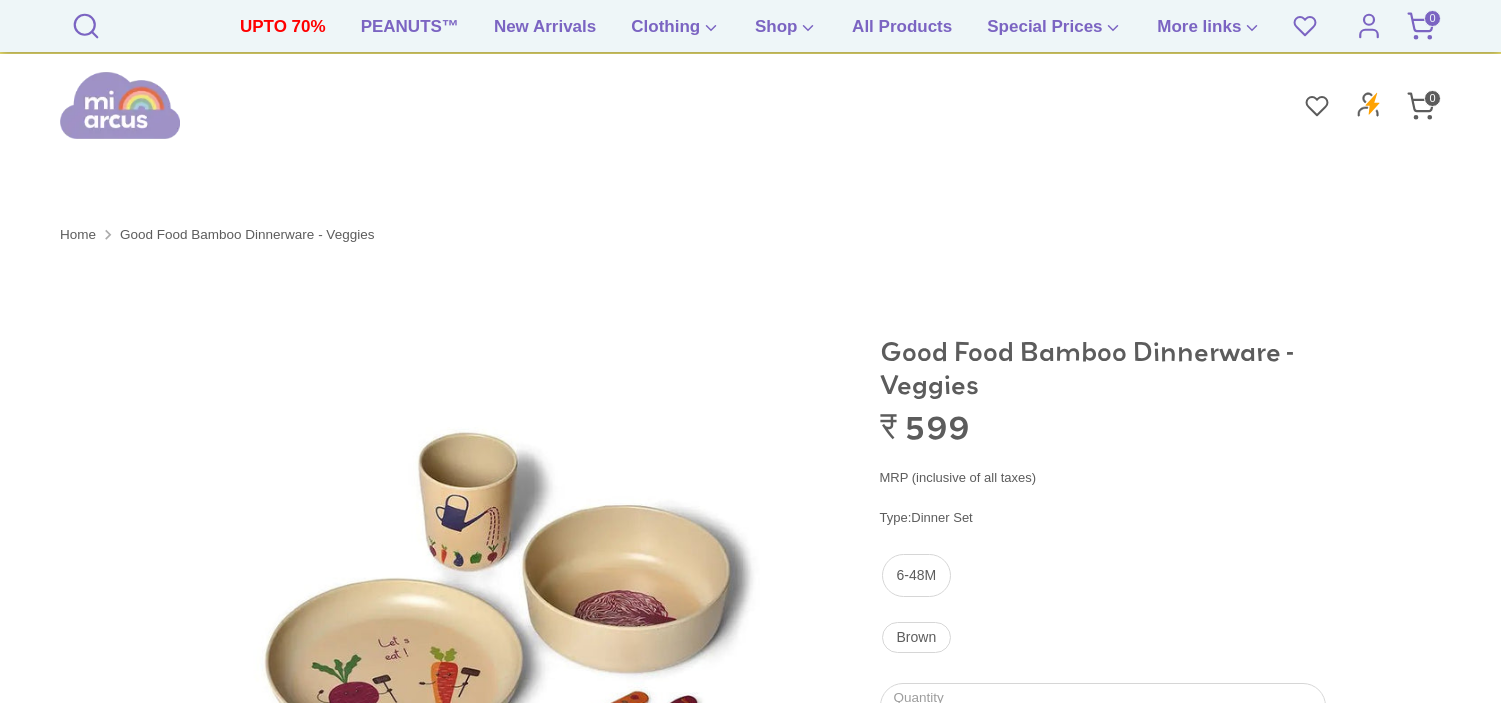 scroll, scrollTop: 572, scrollLeft: 0, axis: vertical 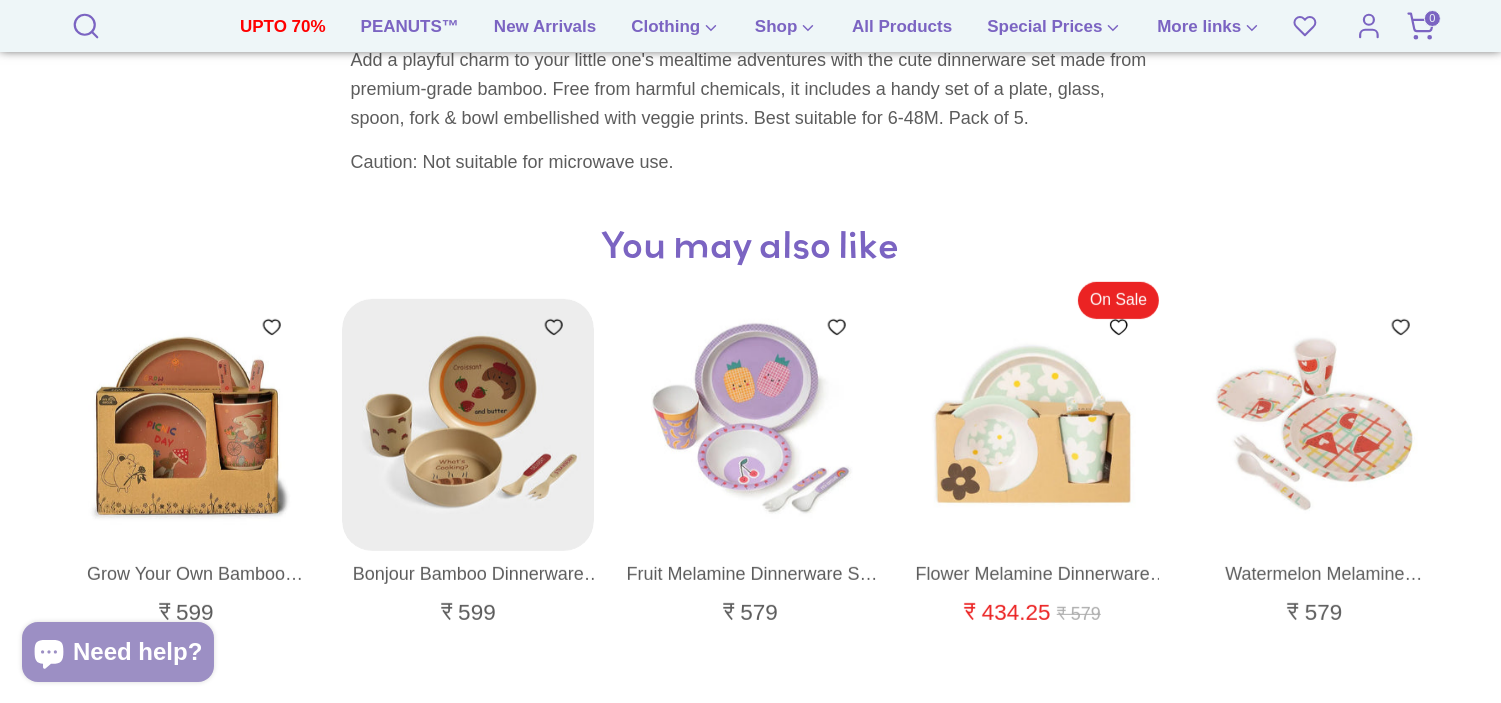 click at bounding box center (187, 426) 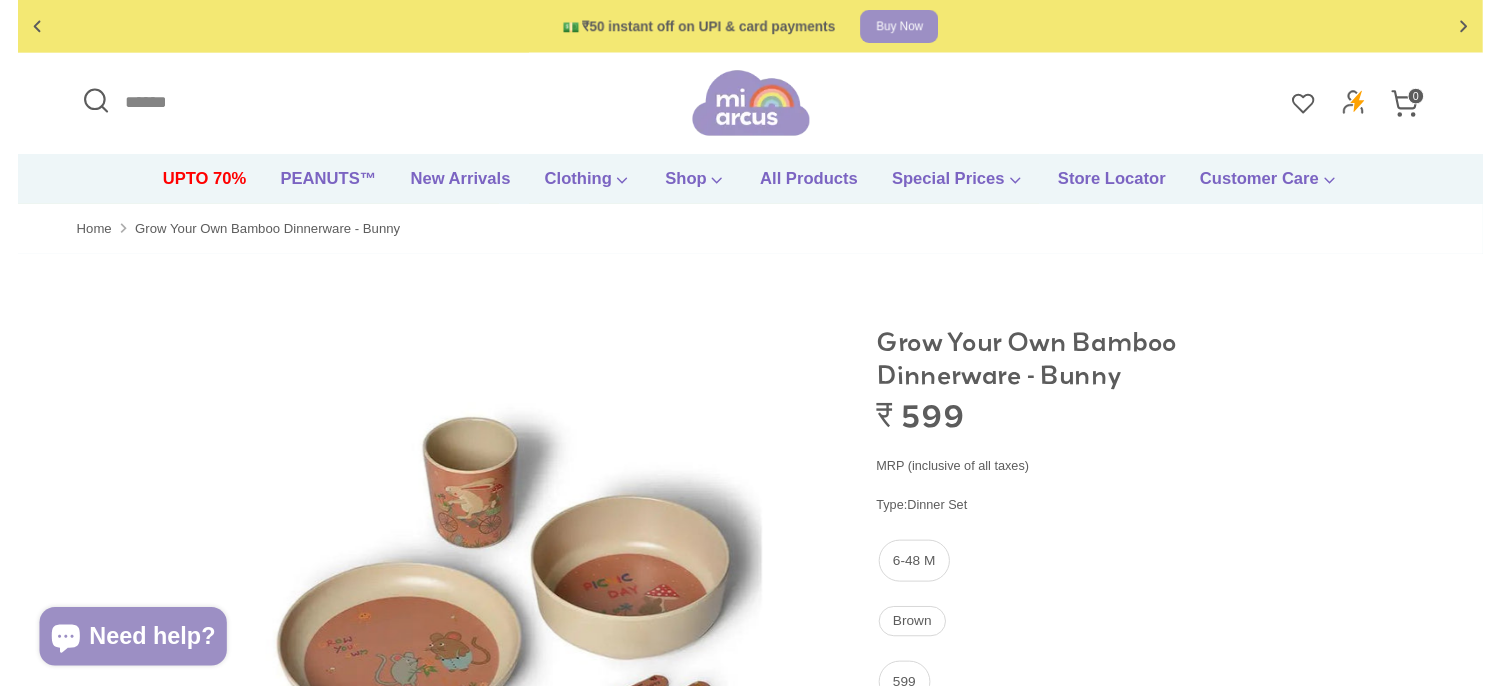 scroll, scrollTop: 0, scrollLeft: 0, axis: both 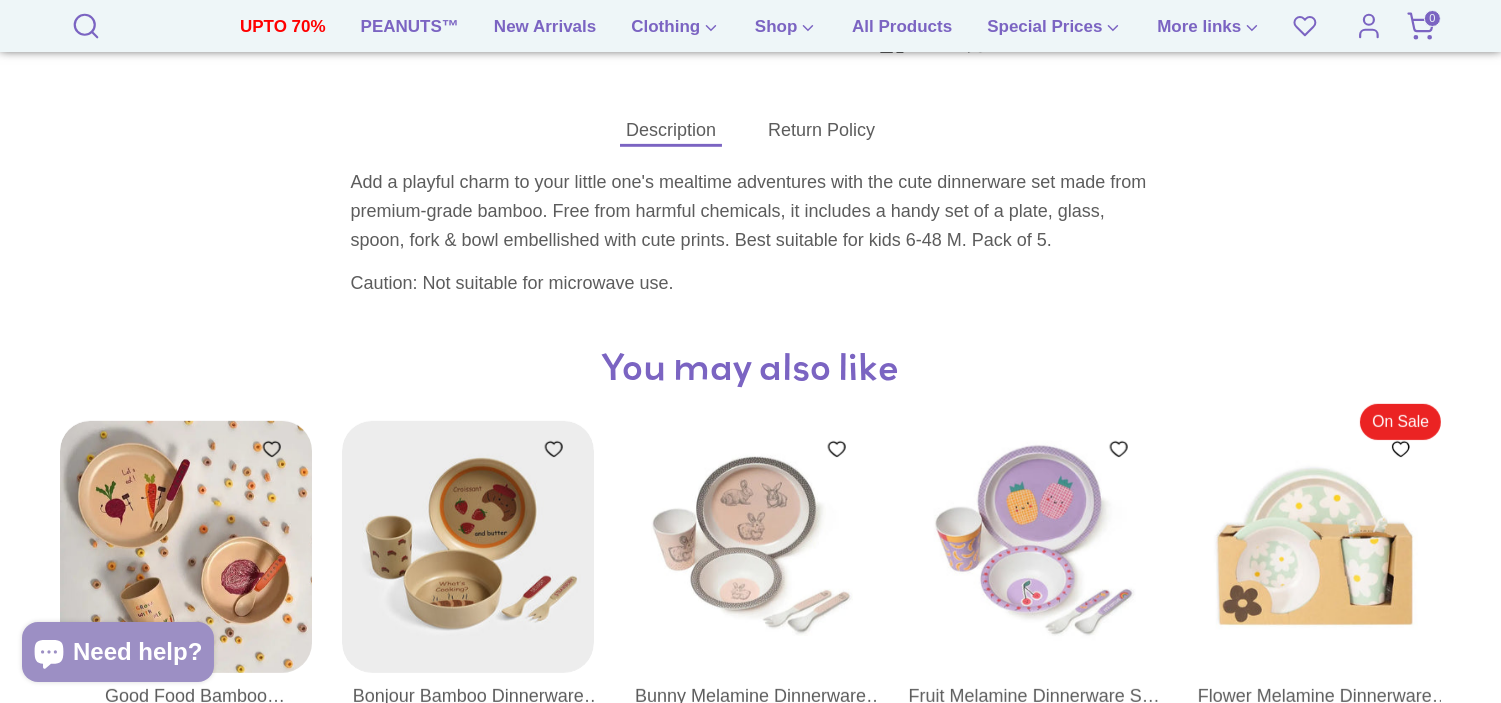 click at bounding box center [187, 548] 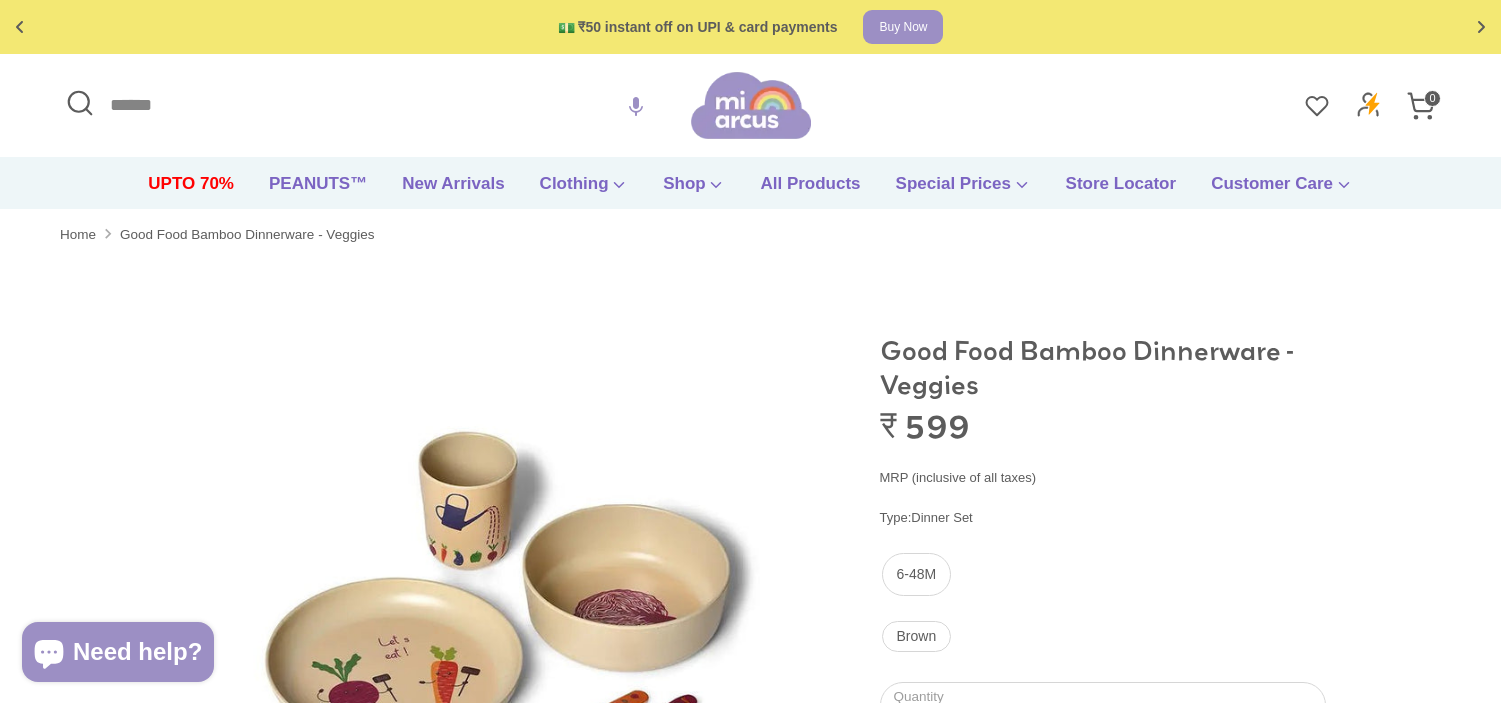 scroll, scrollTop: 222, scrollLeft: 0, axis: vertical 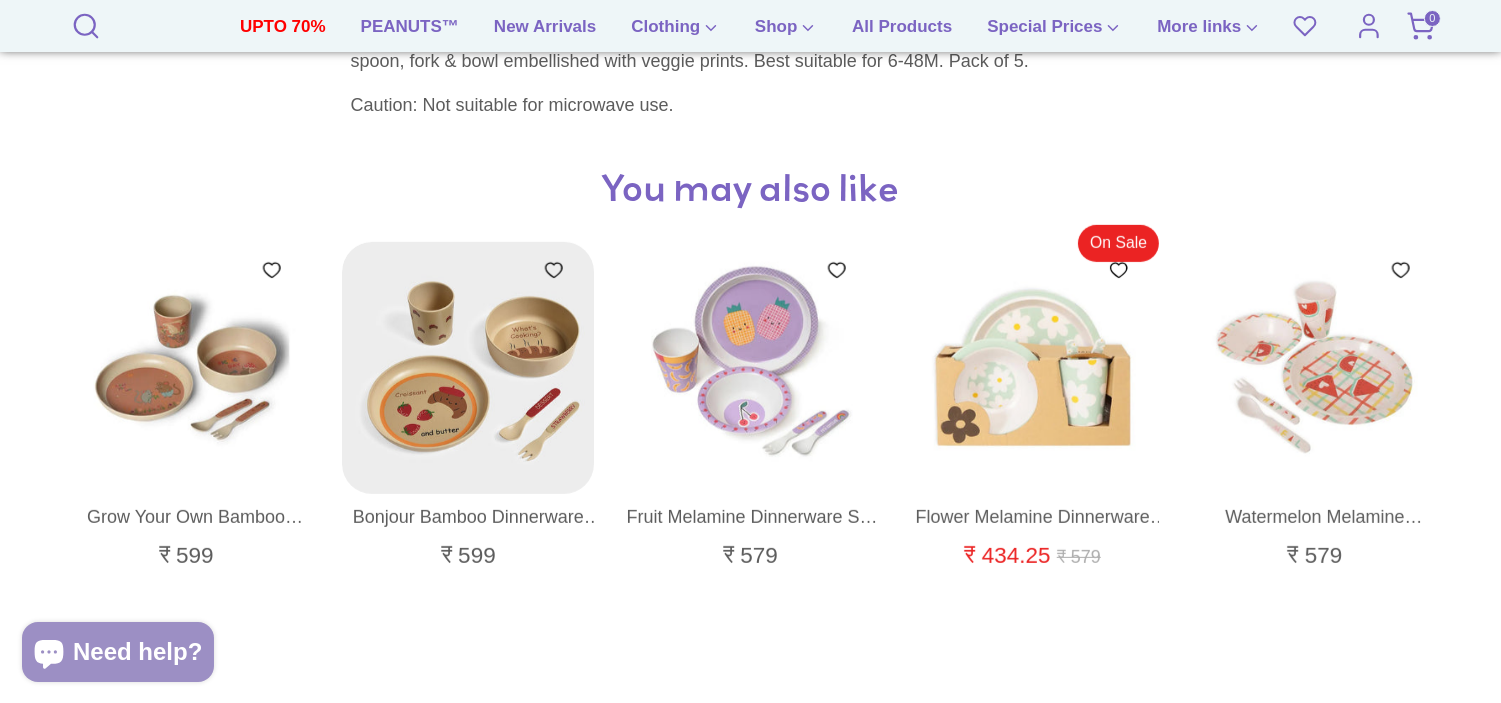 click at bounding box center [469, 369] 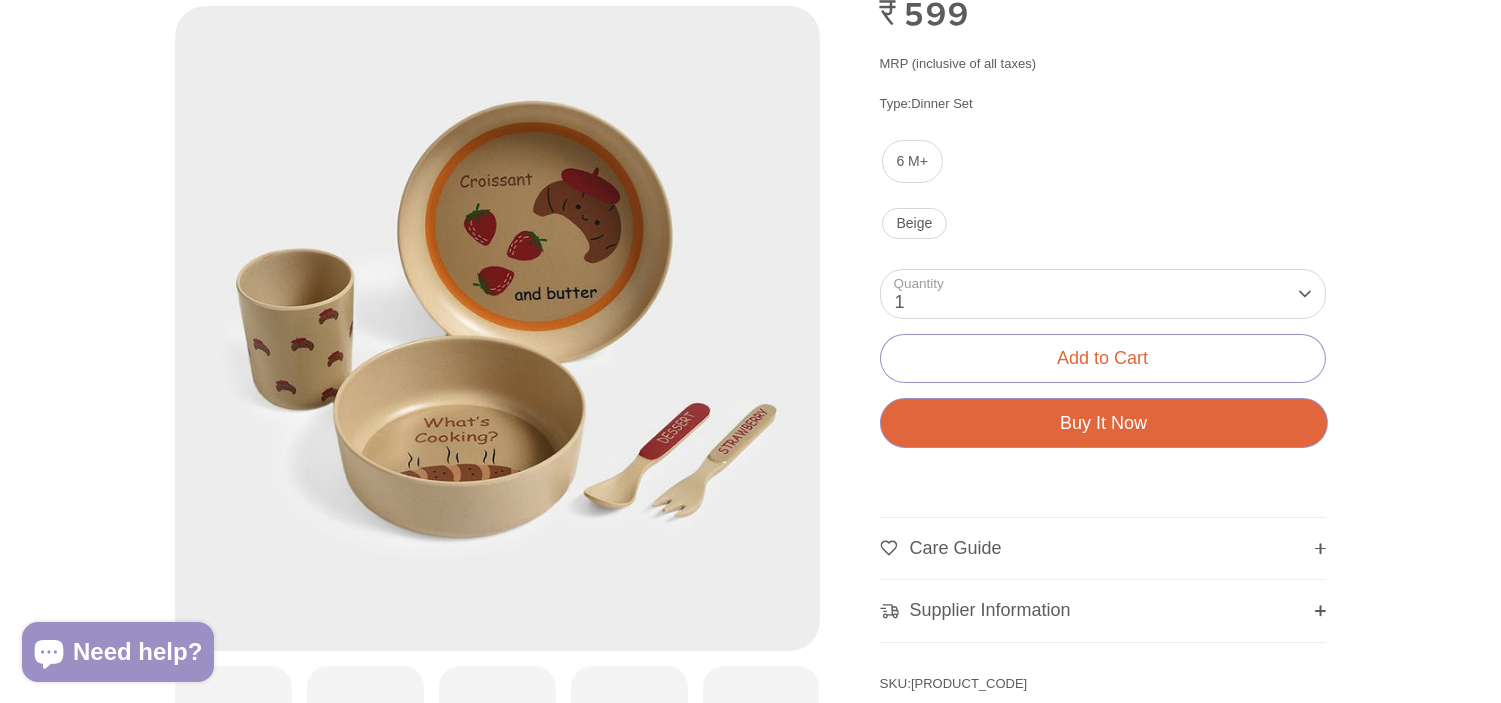 scroll, scrollTop: 445, scrollLeft: 0, axis: vertical 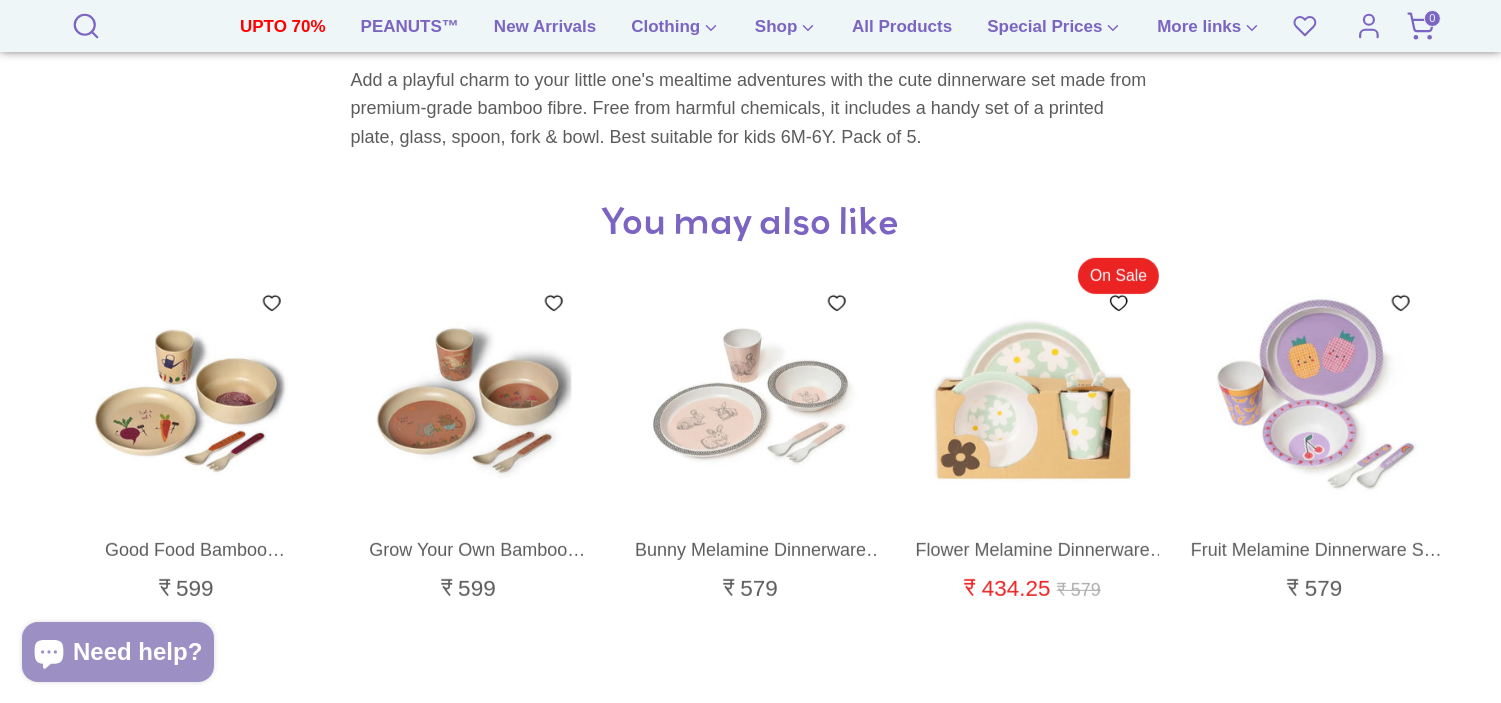 click at bounding box center (751, 402) 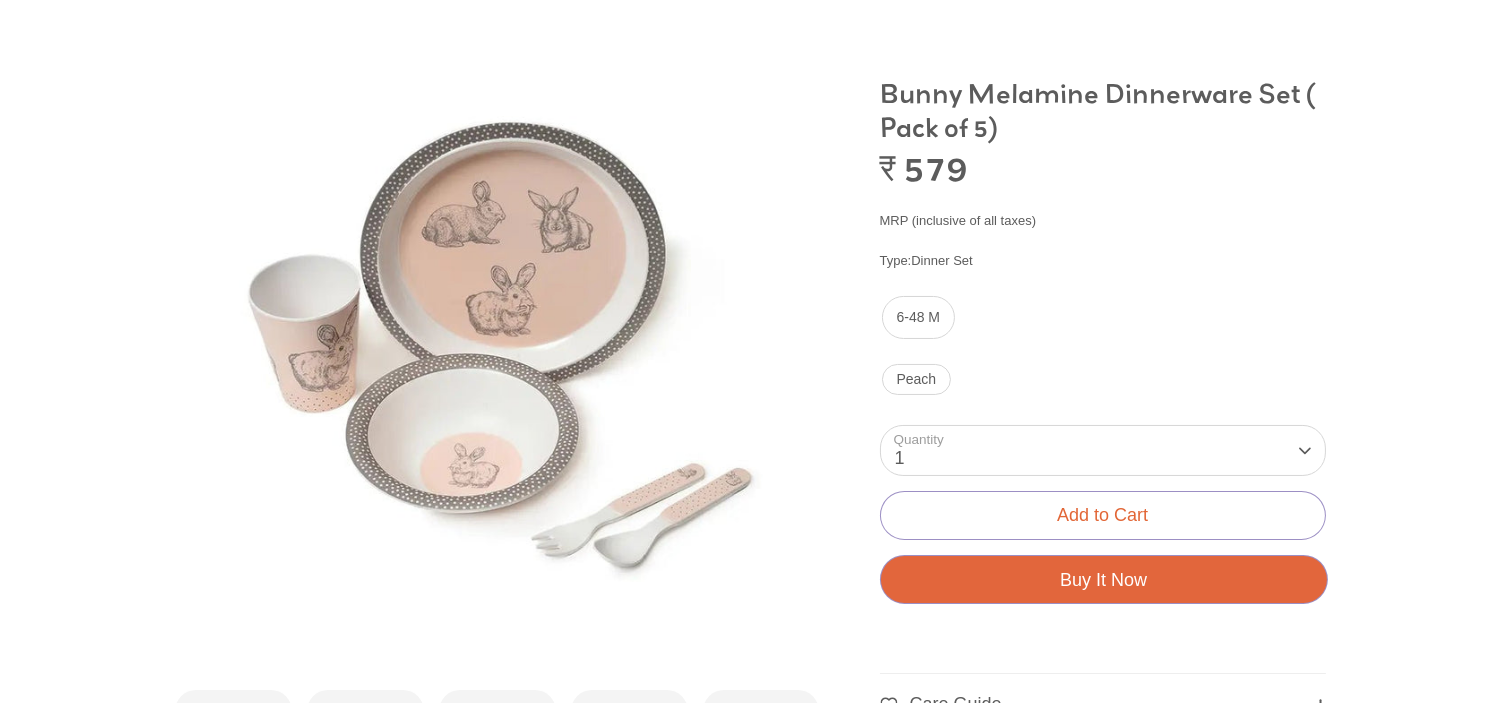 scroll, scrollTop: 445, scrollLeft: 0, axis: vertical 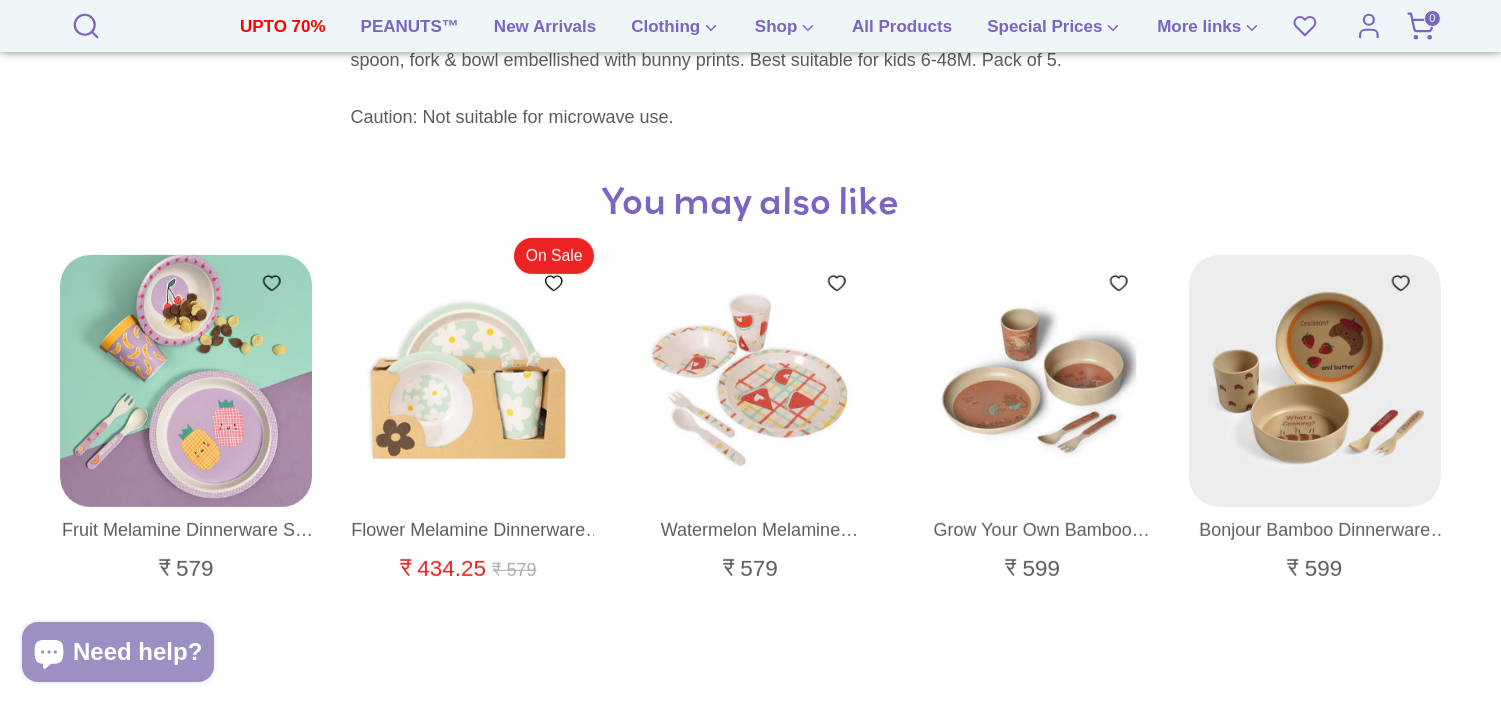 click at bounding box center [187, 382] 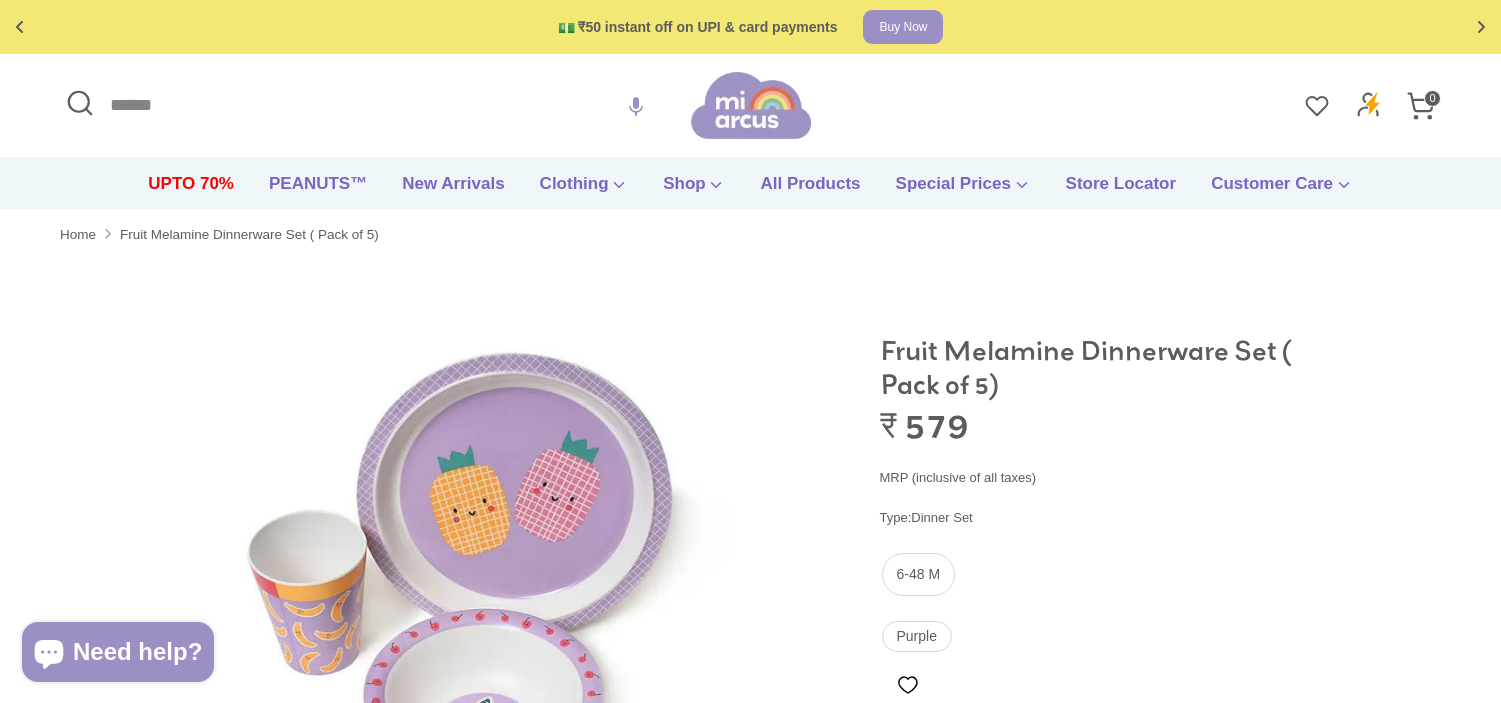 scroll, scrollTop: 334, scrollLeft: 0, axis: vertical 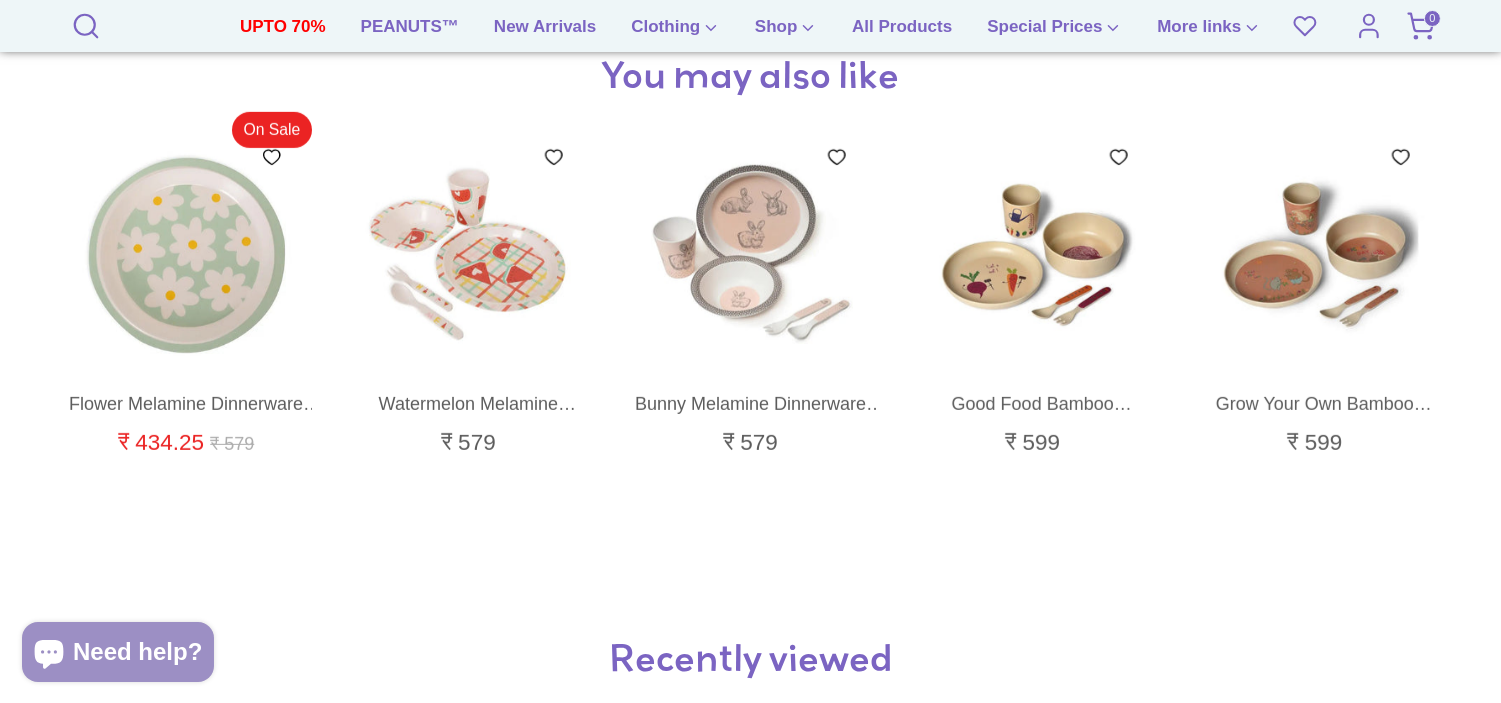 click at bounding box center [187, 256] 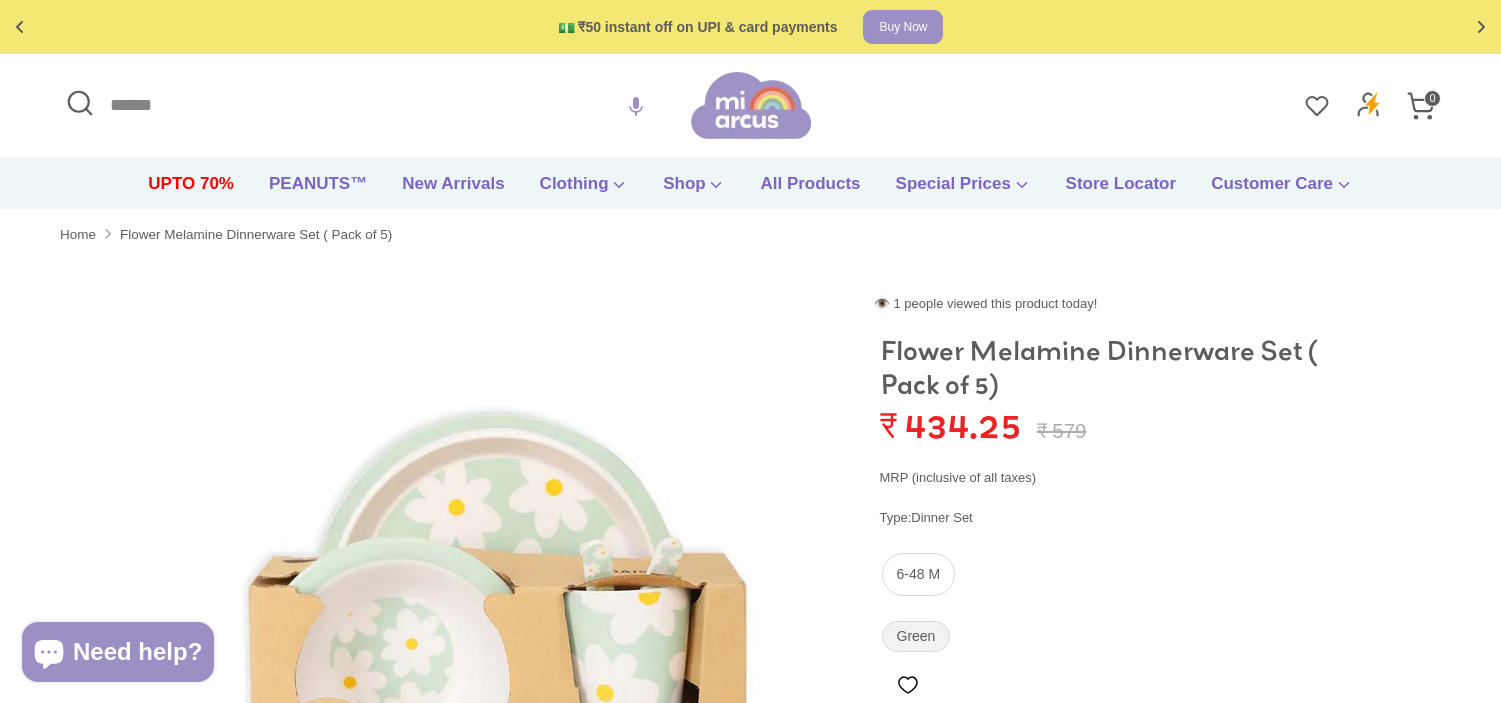 scroll, scrollTop: 0, scrollLeft: 0, axis: both 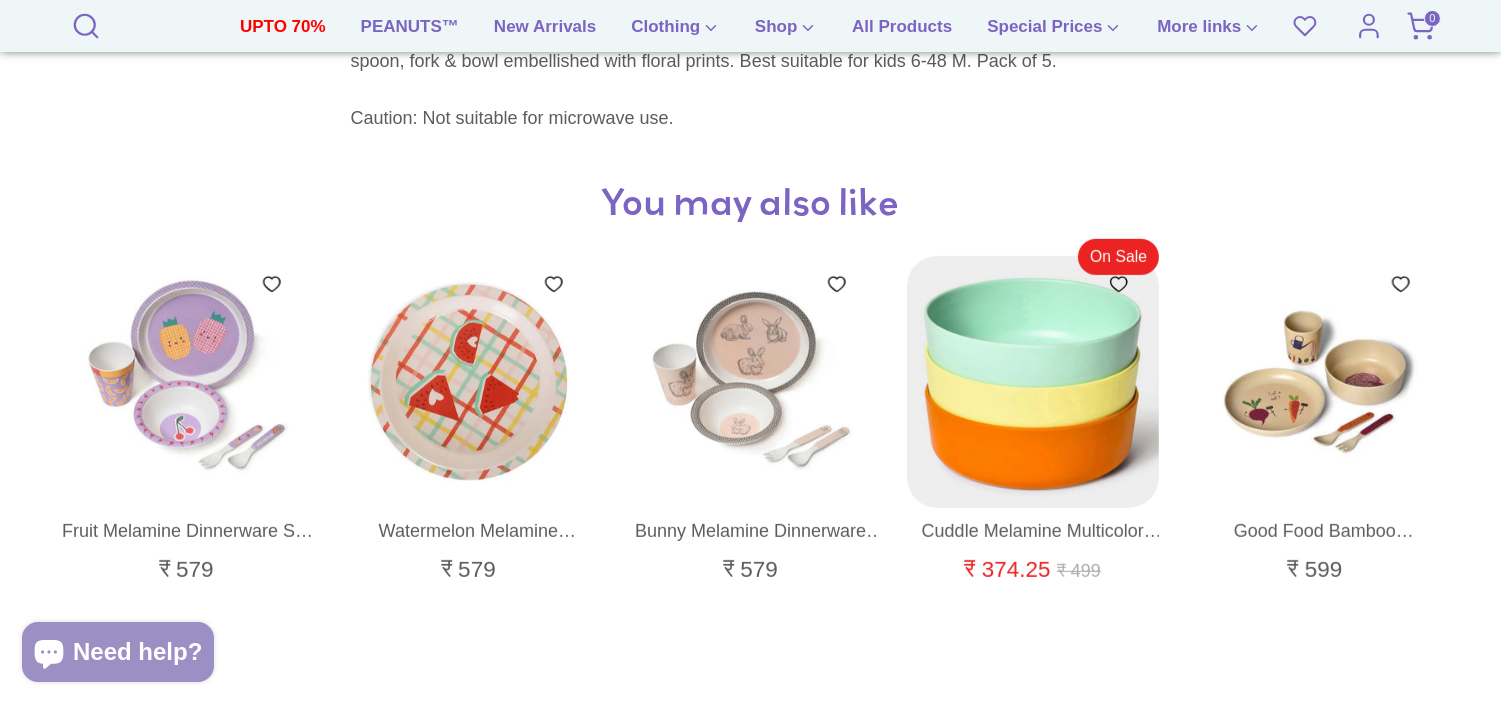 click at bounding box center [469, 383] 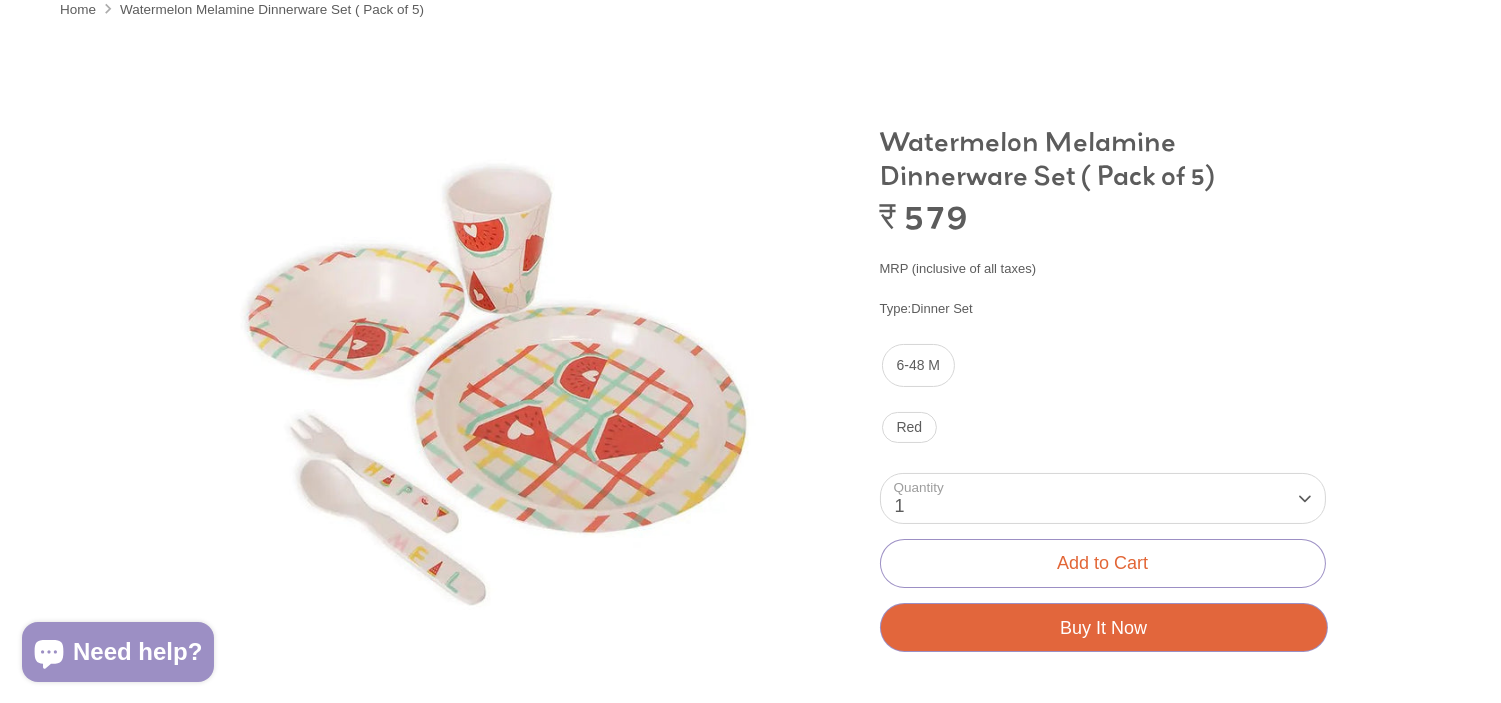 scroll, scrollTop: 0, scrollLeft: 0, axis: both 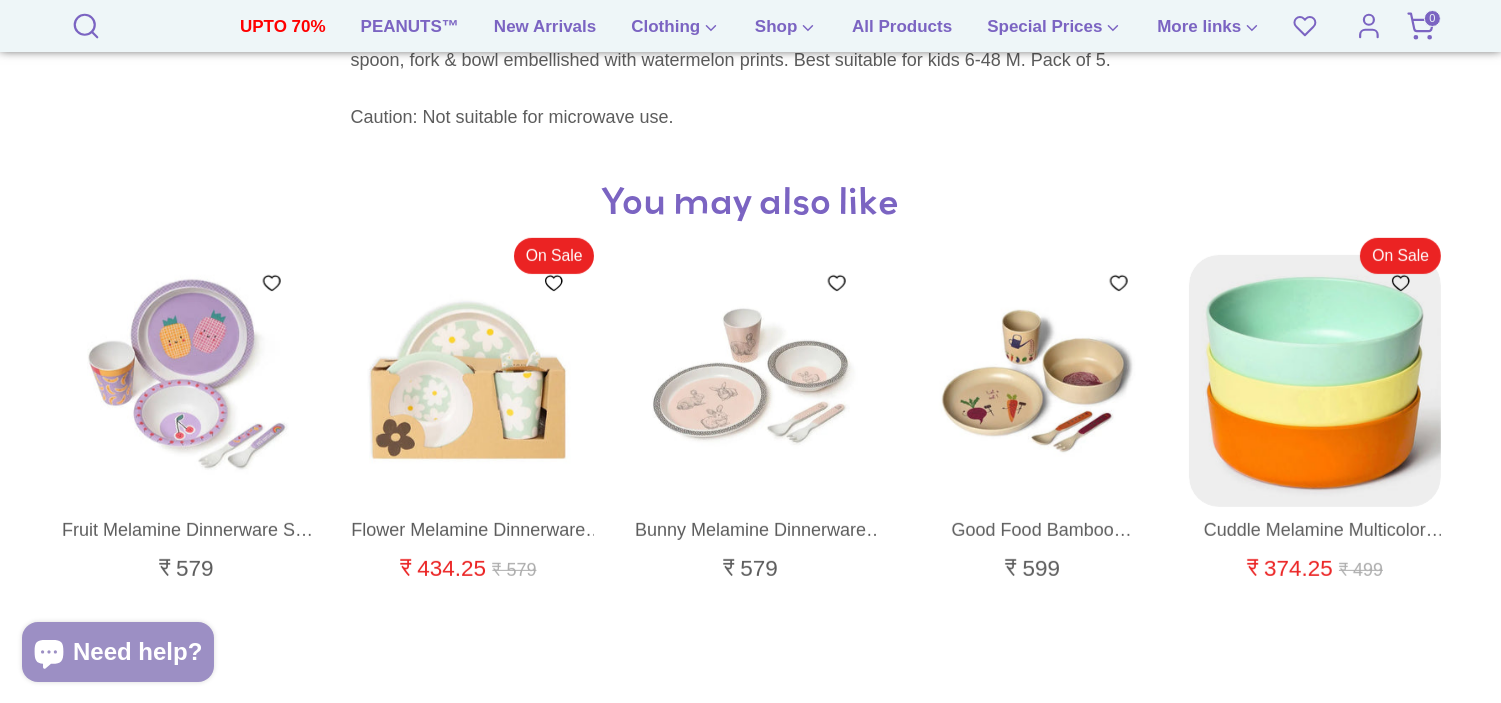 click at bounding box center [751, 382] 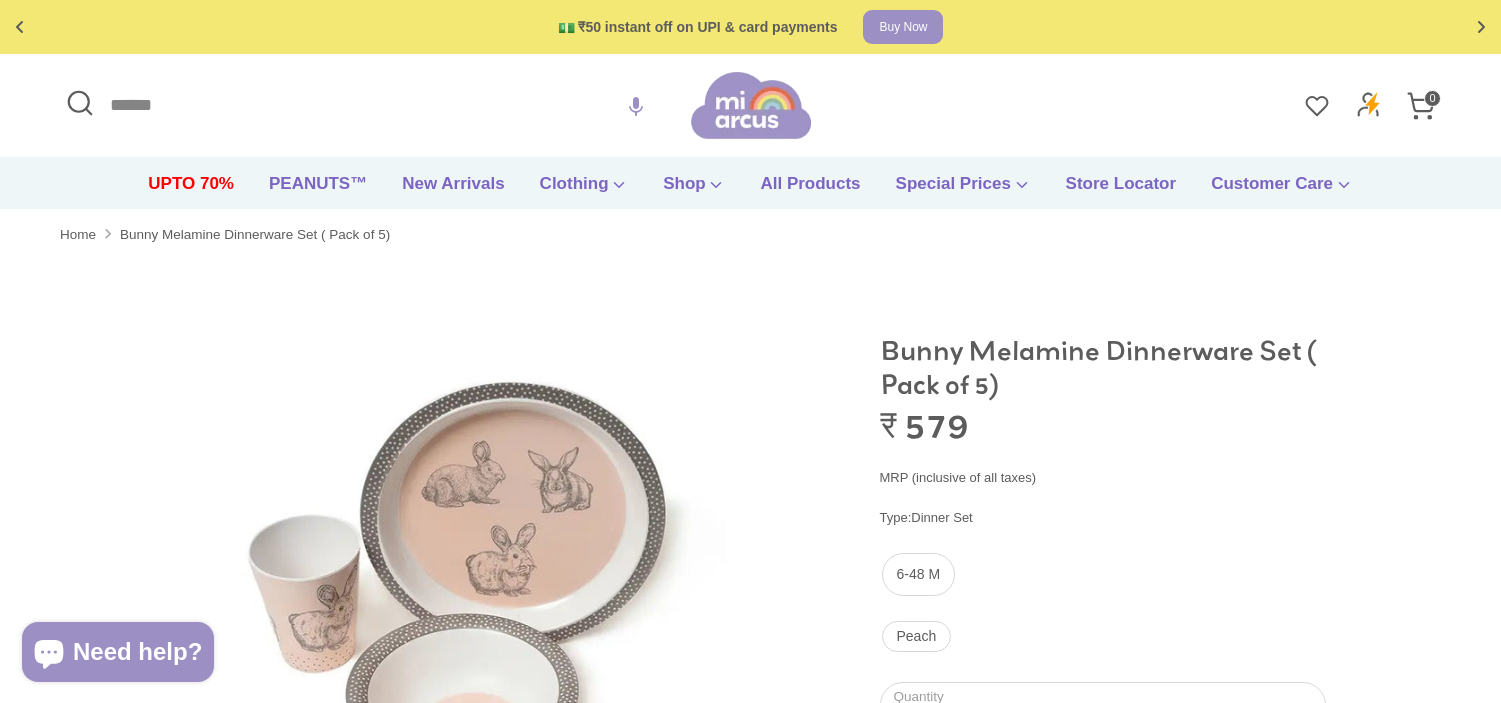 scroll, scrollTop: 0, scrollLeft: 0, axis: both 